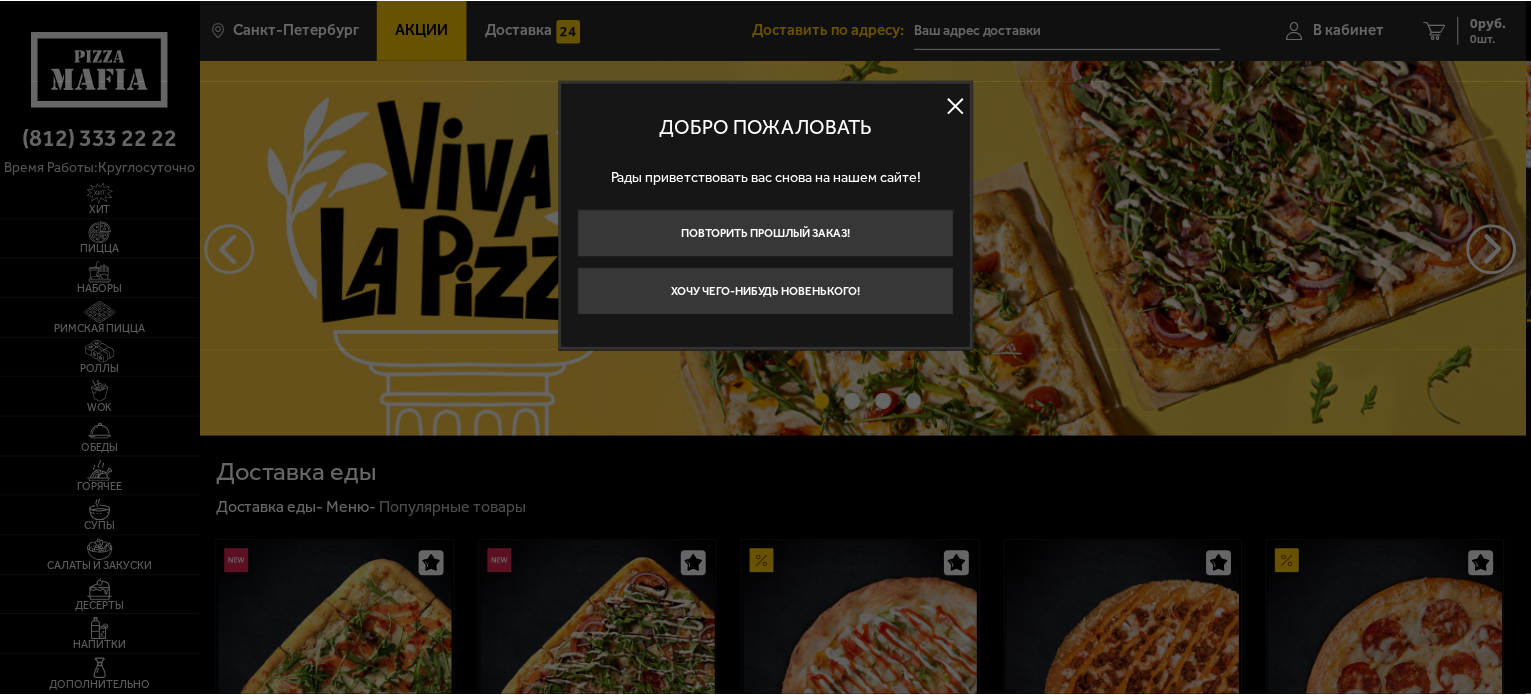 scroll, scrollTop: 0, scrollLeft: 0, axis: both 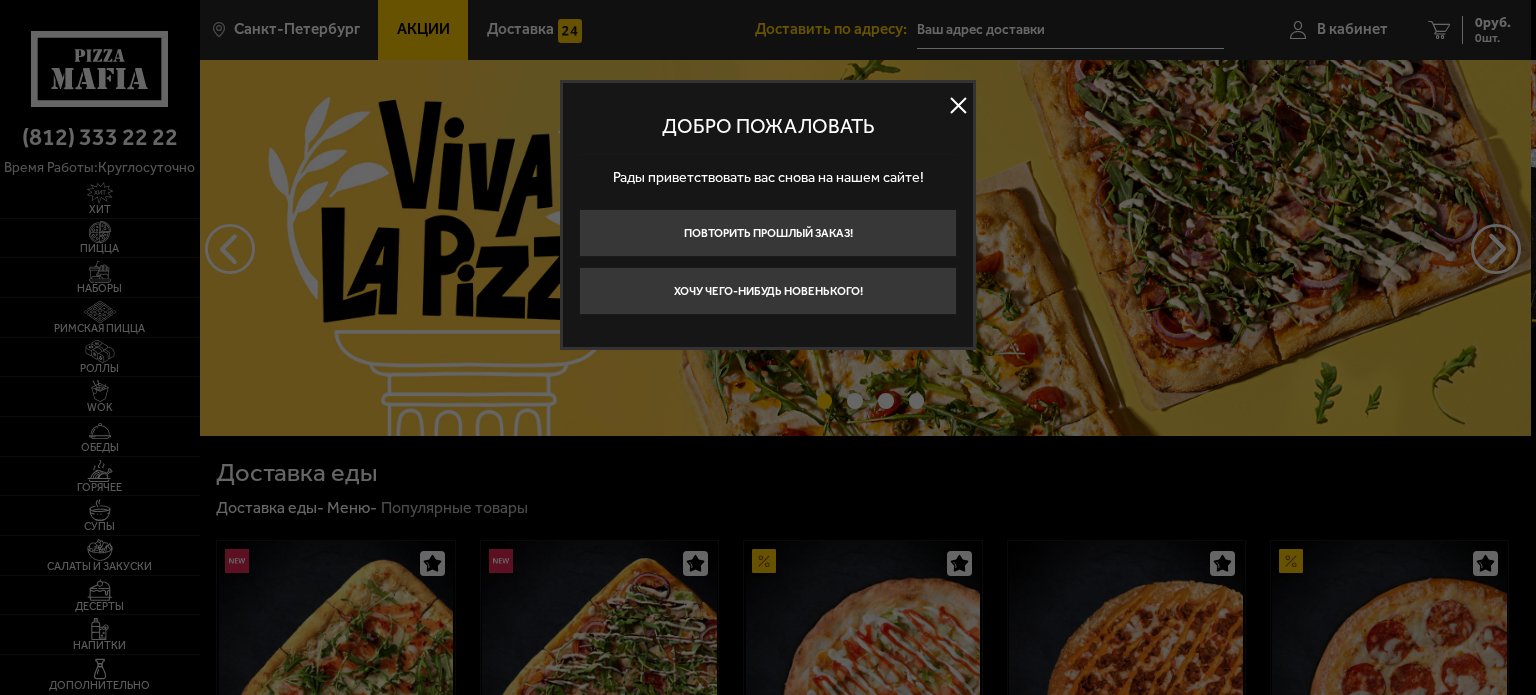 type on "Пулковское шоссе, 40к2" 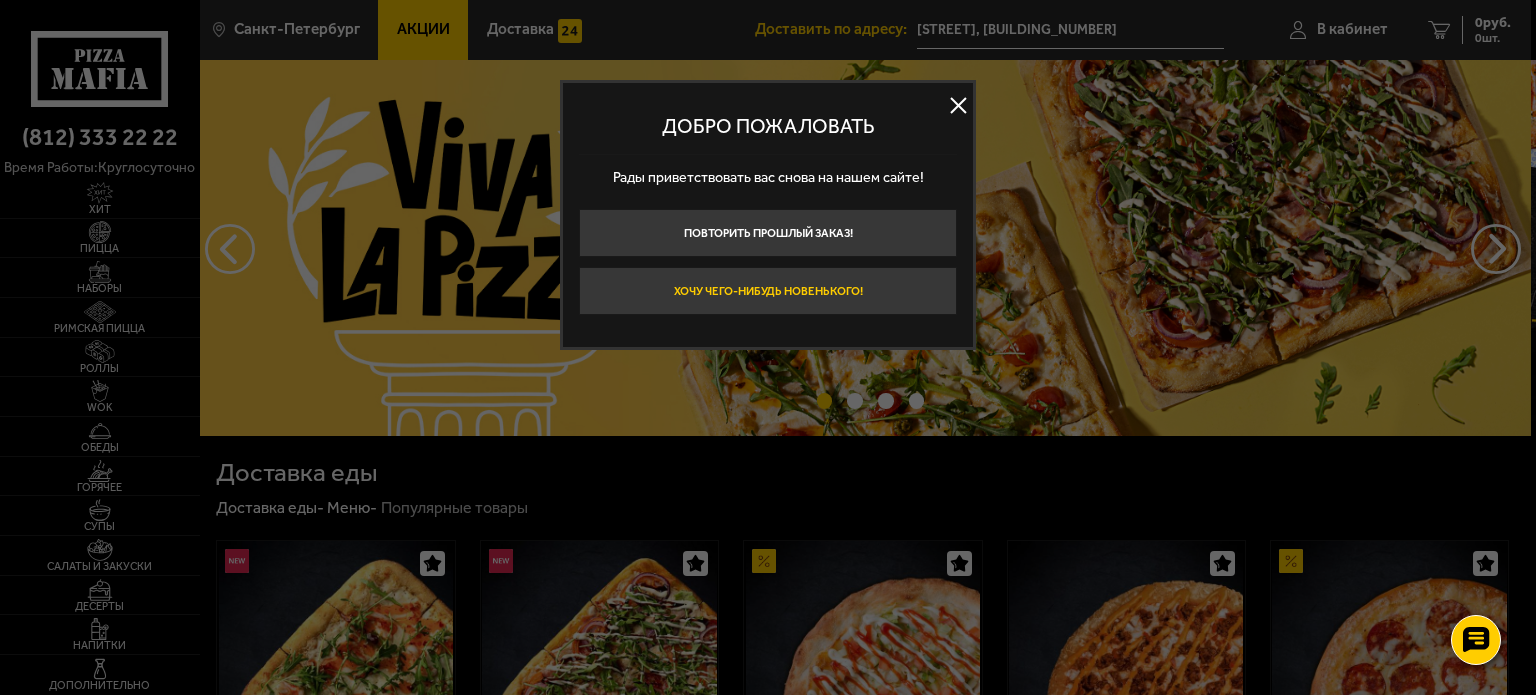 click on "Хочу чего-нибудь новенького!" at bounding box center [768, 291] 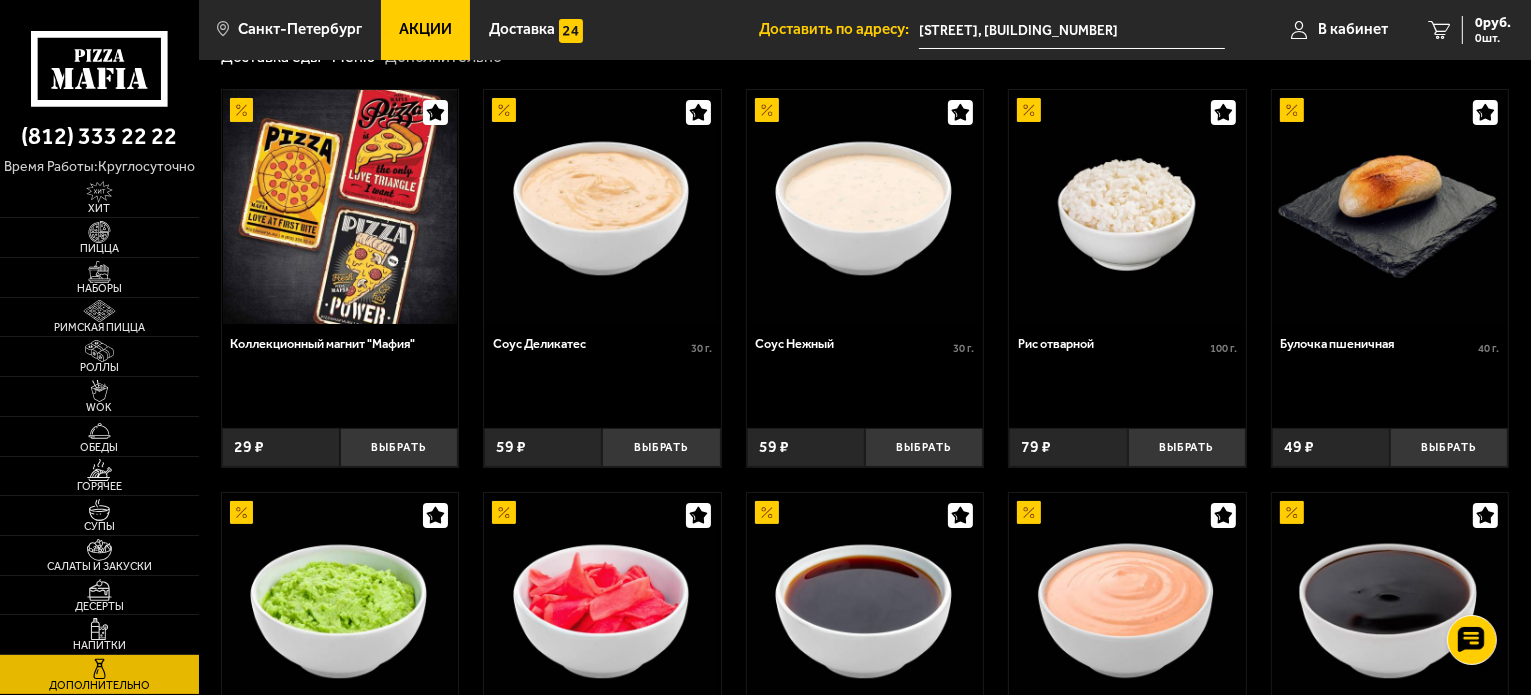 scroll, scrollTop: 107, scrollLeft: 0, axis: vertical 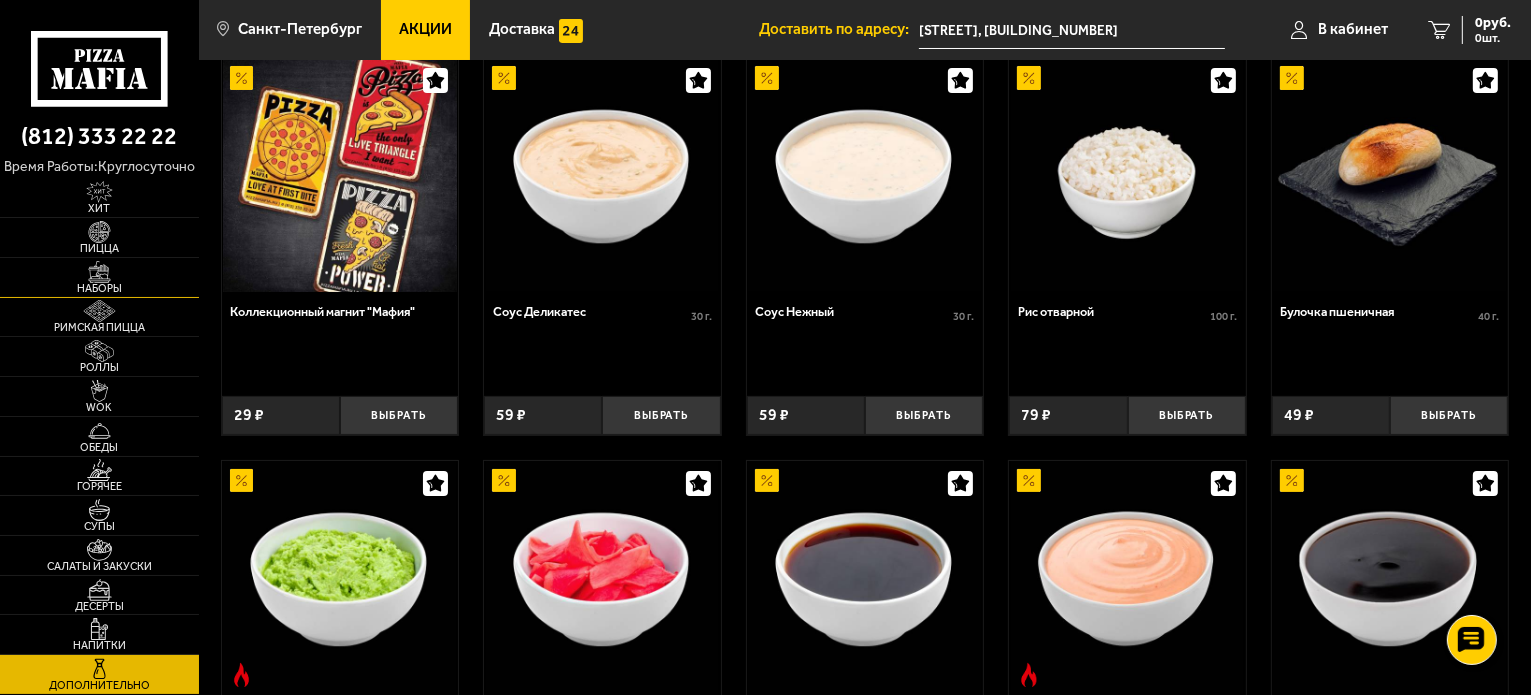 click on "Наборы" at bounding box center [99, 288] 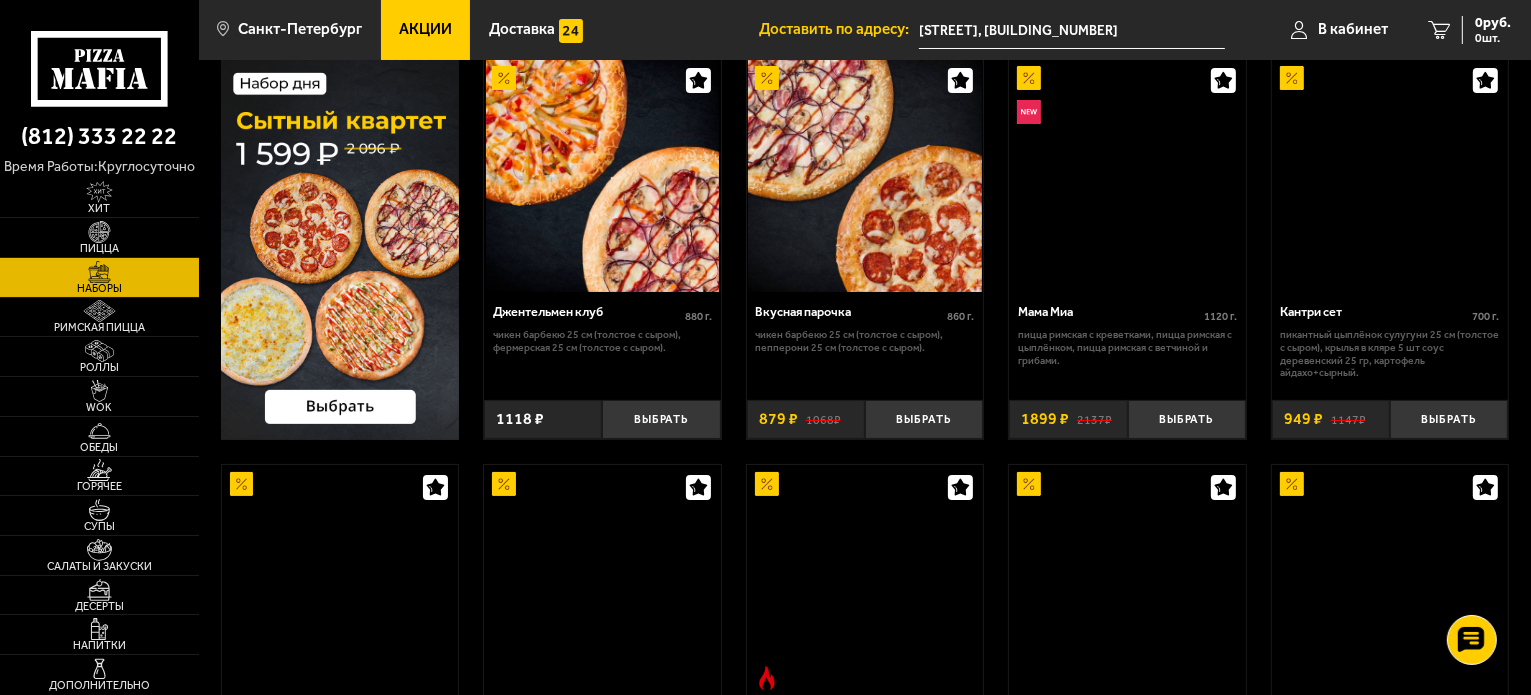 scroll, scrollTop: 0, scrollLeft: 0, axis: both 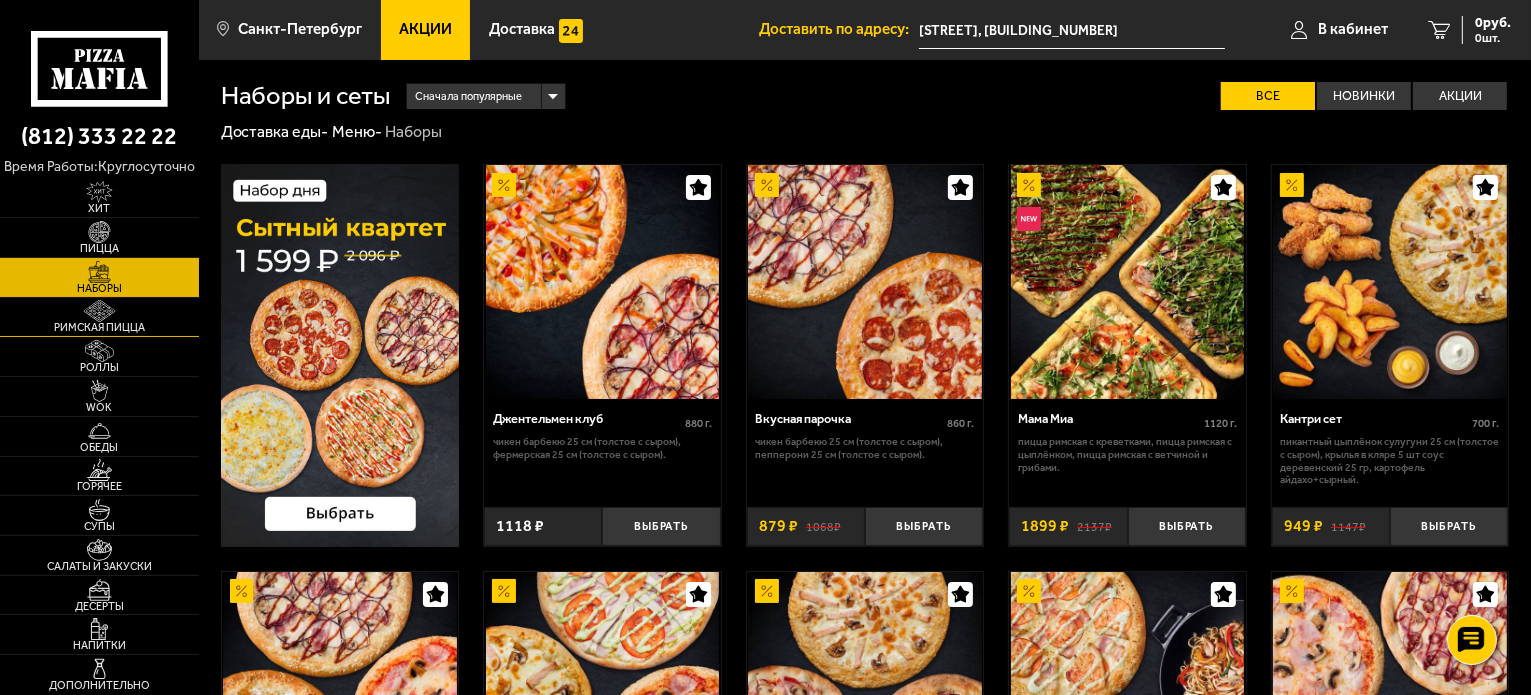 click on "Римская пицца" at bounding box center (99, 327) 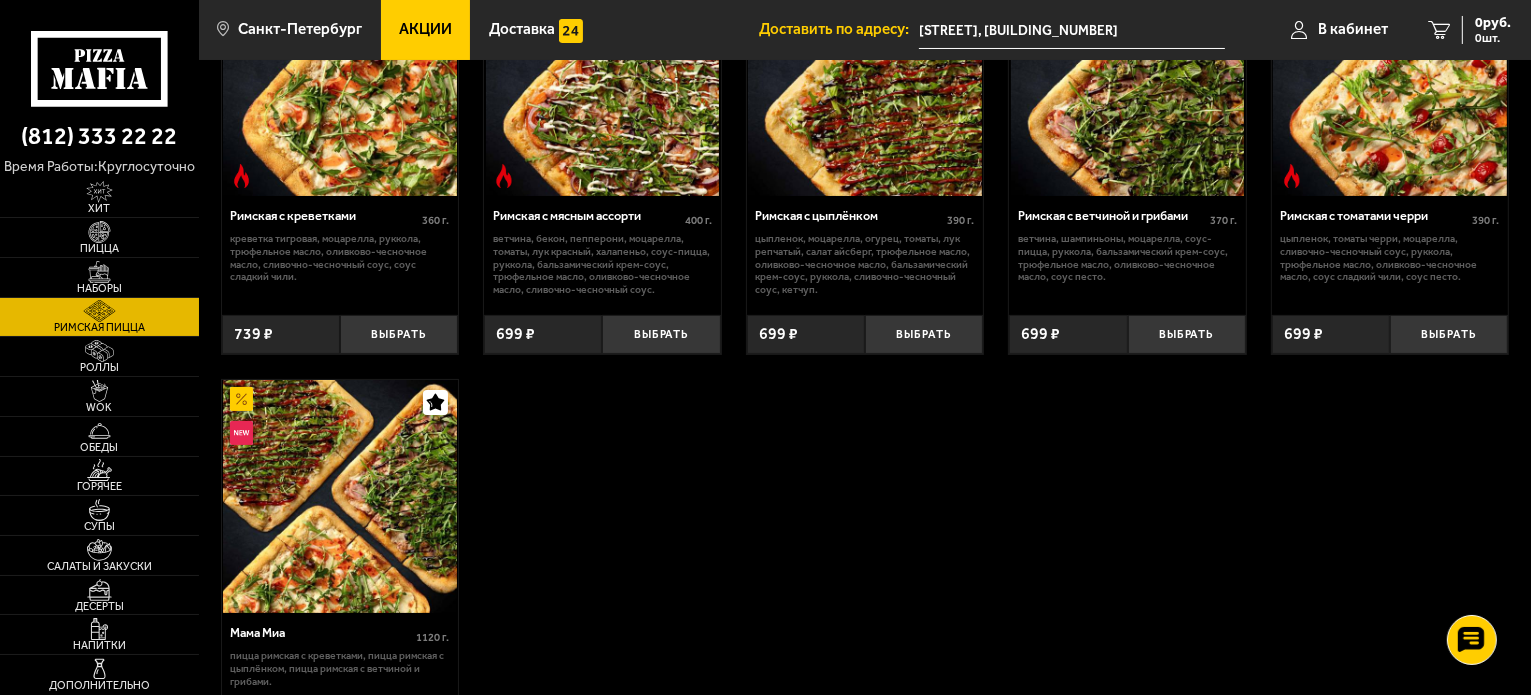 scroll, scrollTop: 0, scrollLeft: 0, axis: both 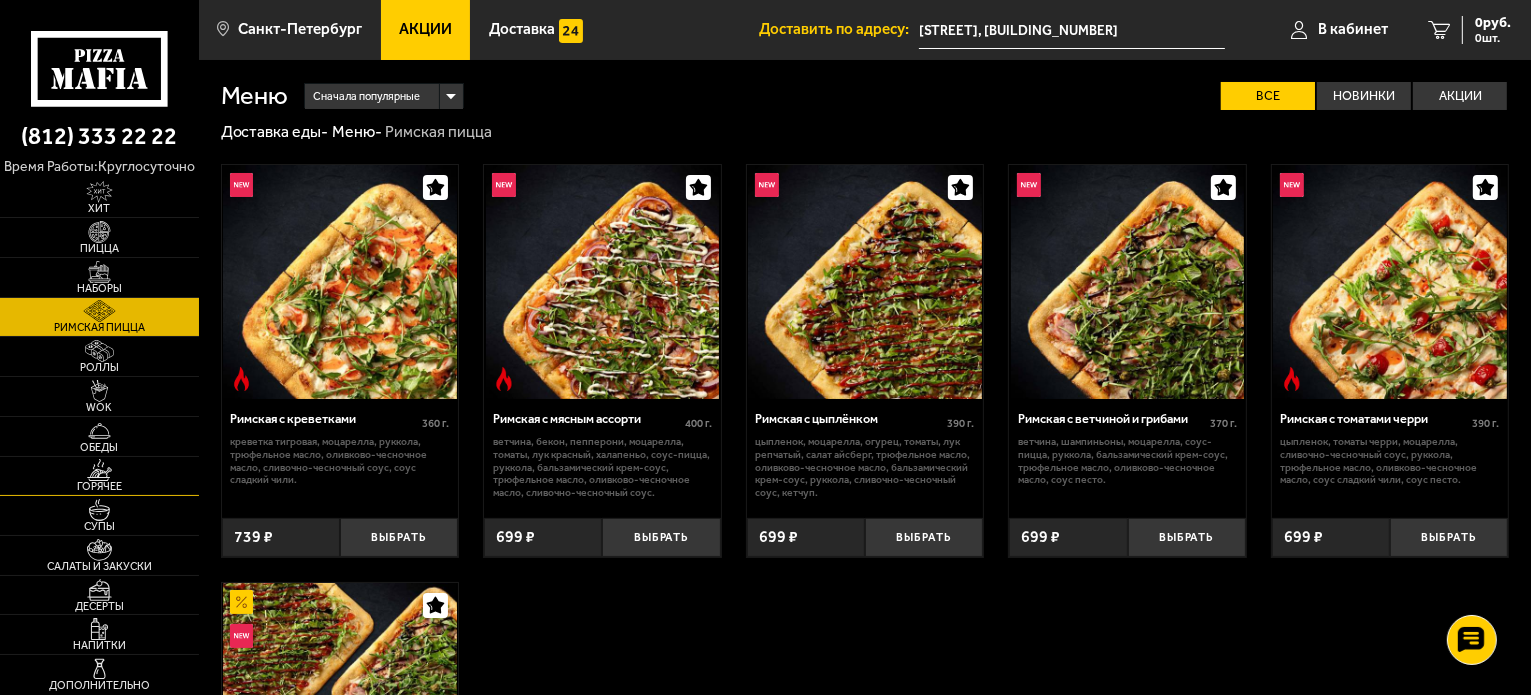 click at bounding box center [99, 470] 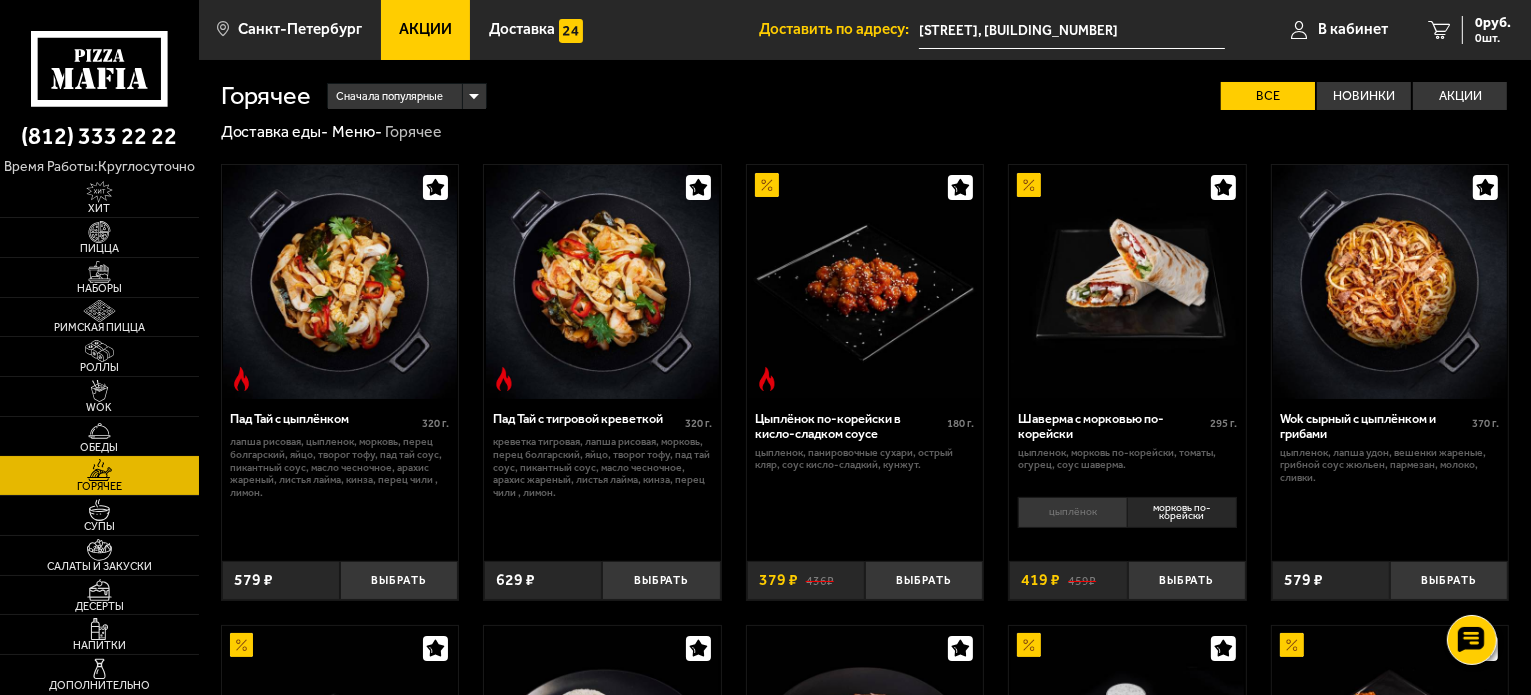 click at bounding box center (99, 431) 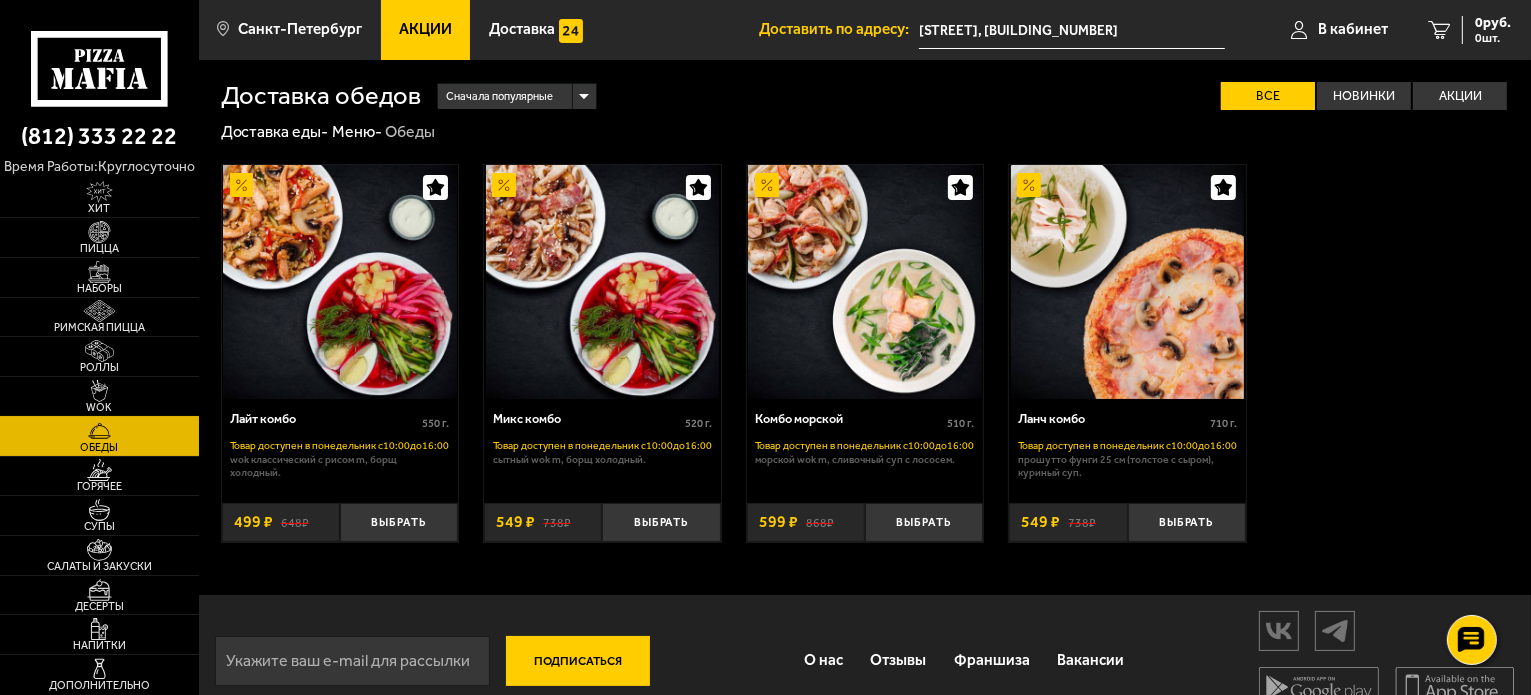 click on "WOK" at bounding box center (99, 396) 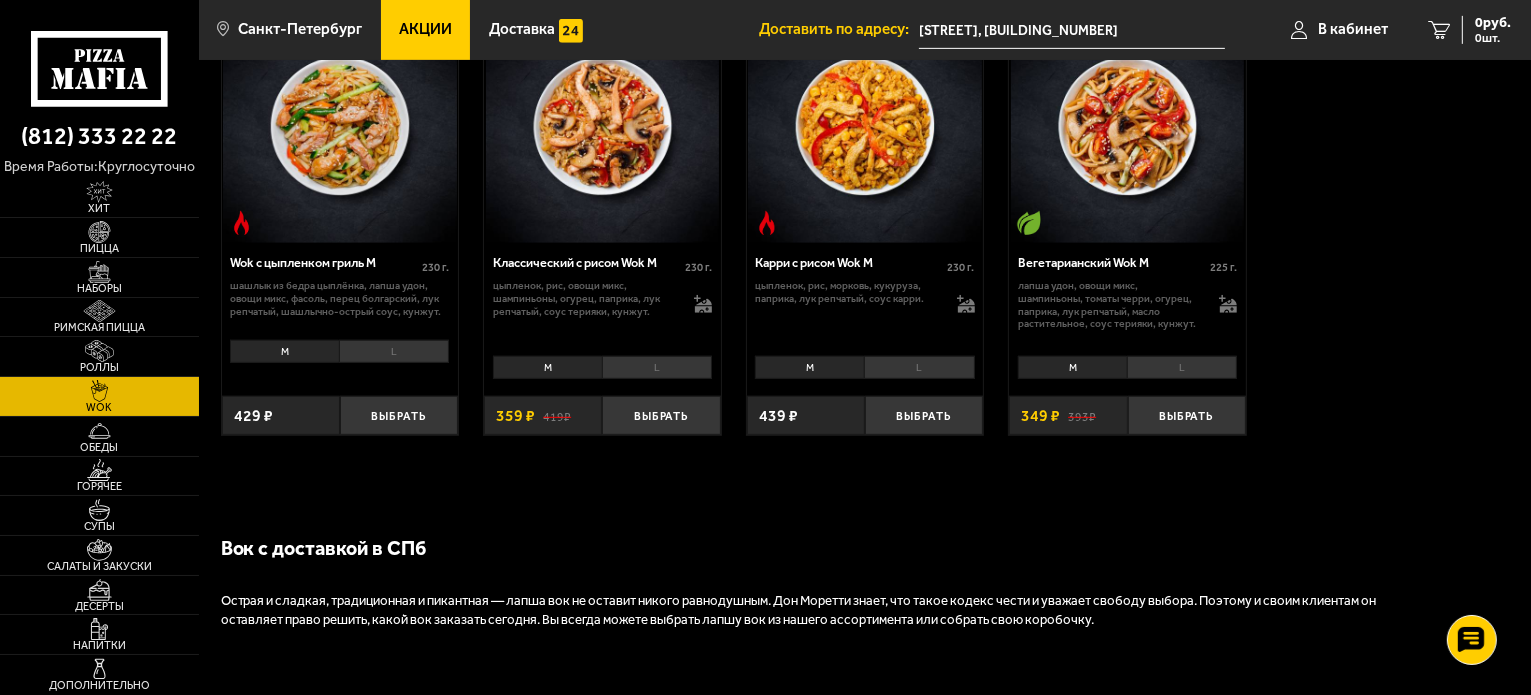 scroll, scrollTop: 0, scrollLeft: 0, axis: both 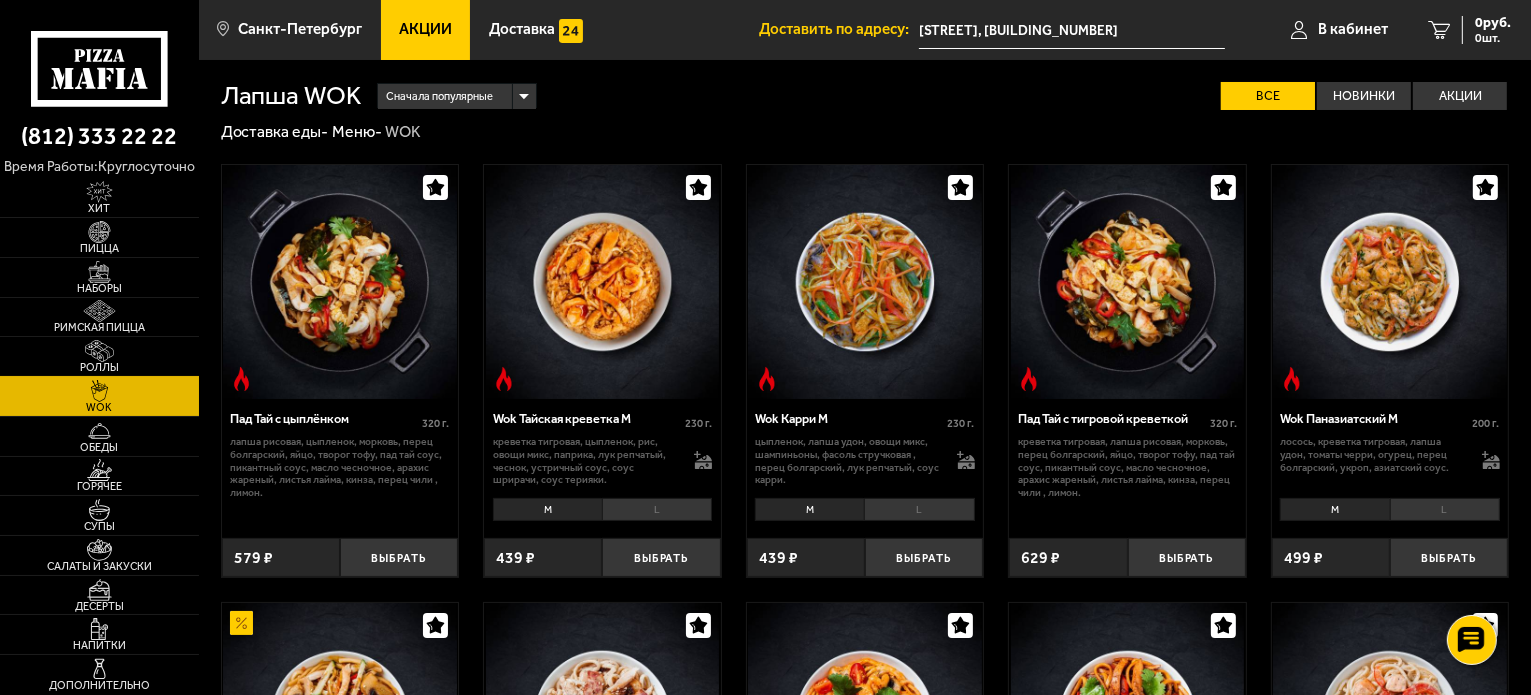 click at bounding box center [99, 351] 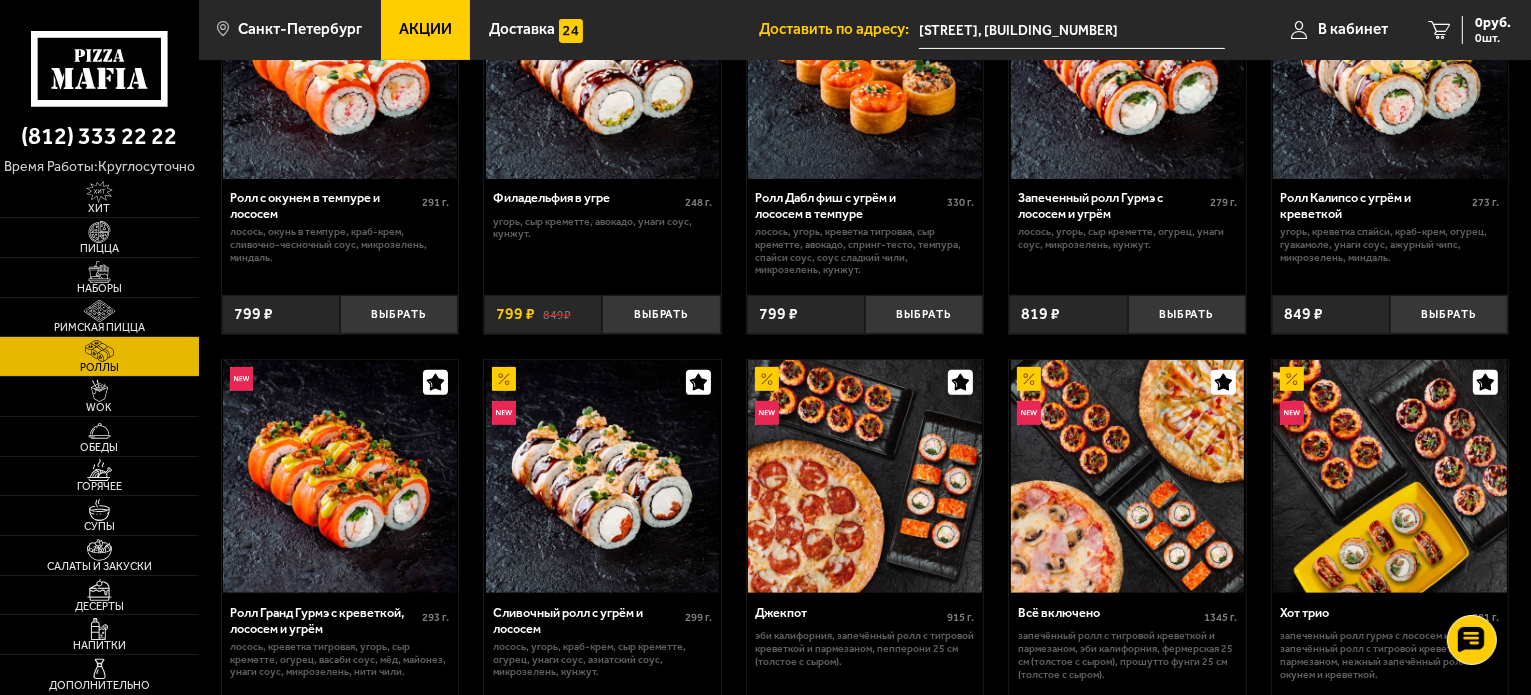 scroll, scrollTop: 0, scrollLeft: 0, axis: both 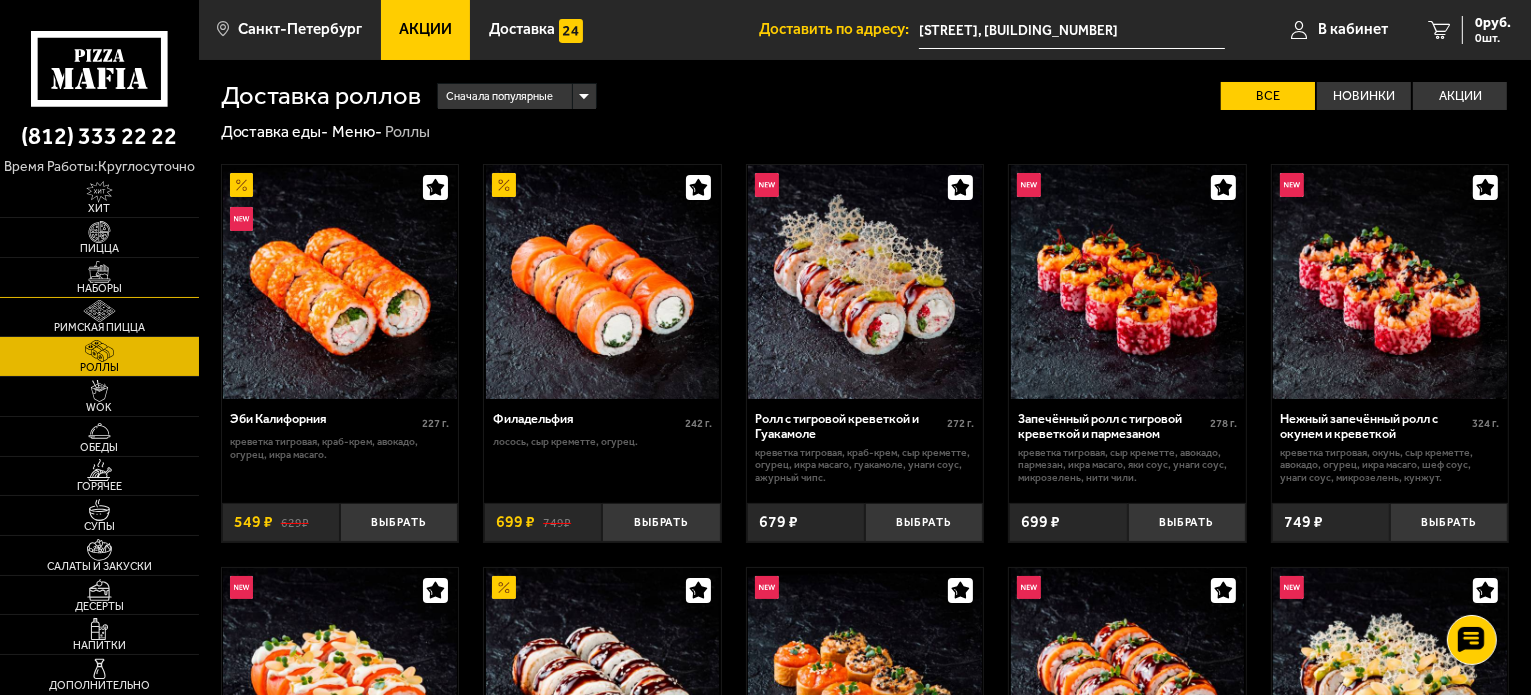 click on "Наборы" at bounding box center (99, 288) 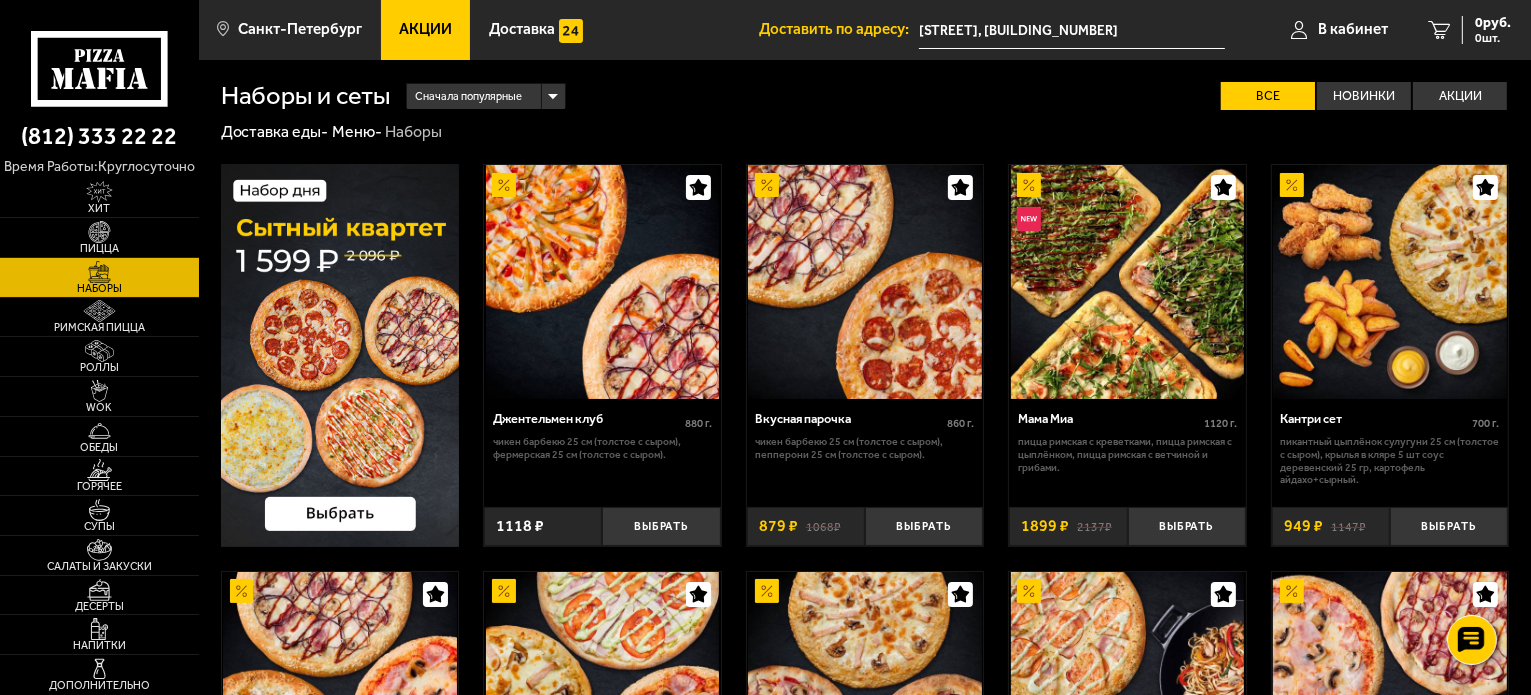 scroll, scrollTop: 120, scrollLeft: 0, axis: vertical 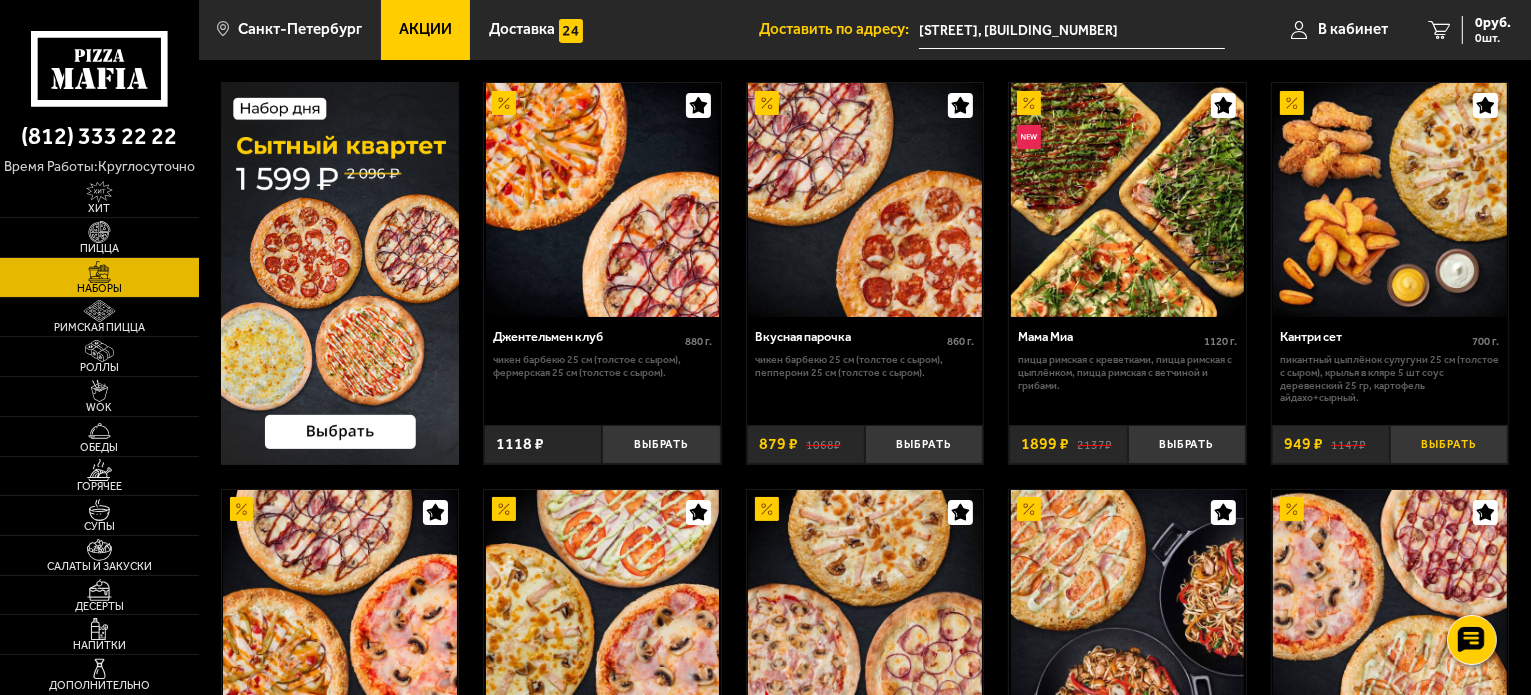 click on "Выбрать" at bounding box center [1449, 444] 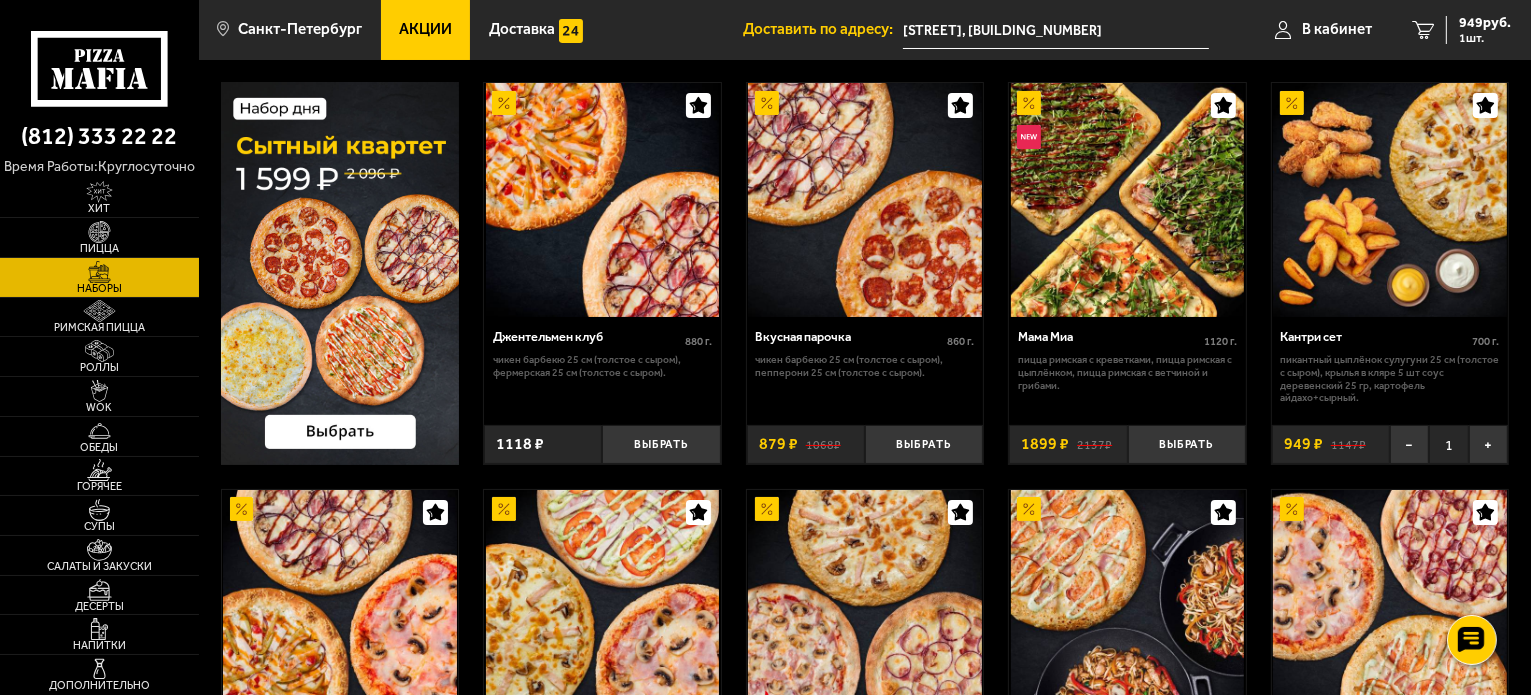 scroll, scrollTop: 74, scrollLeft: 0, axis: vertical 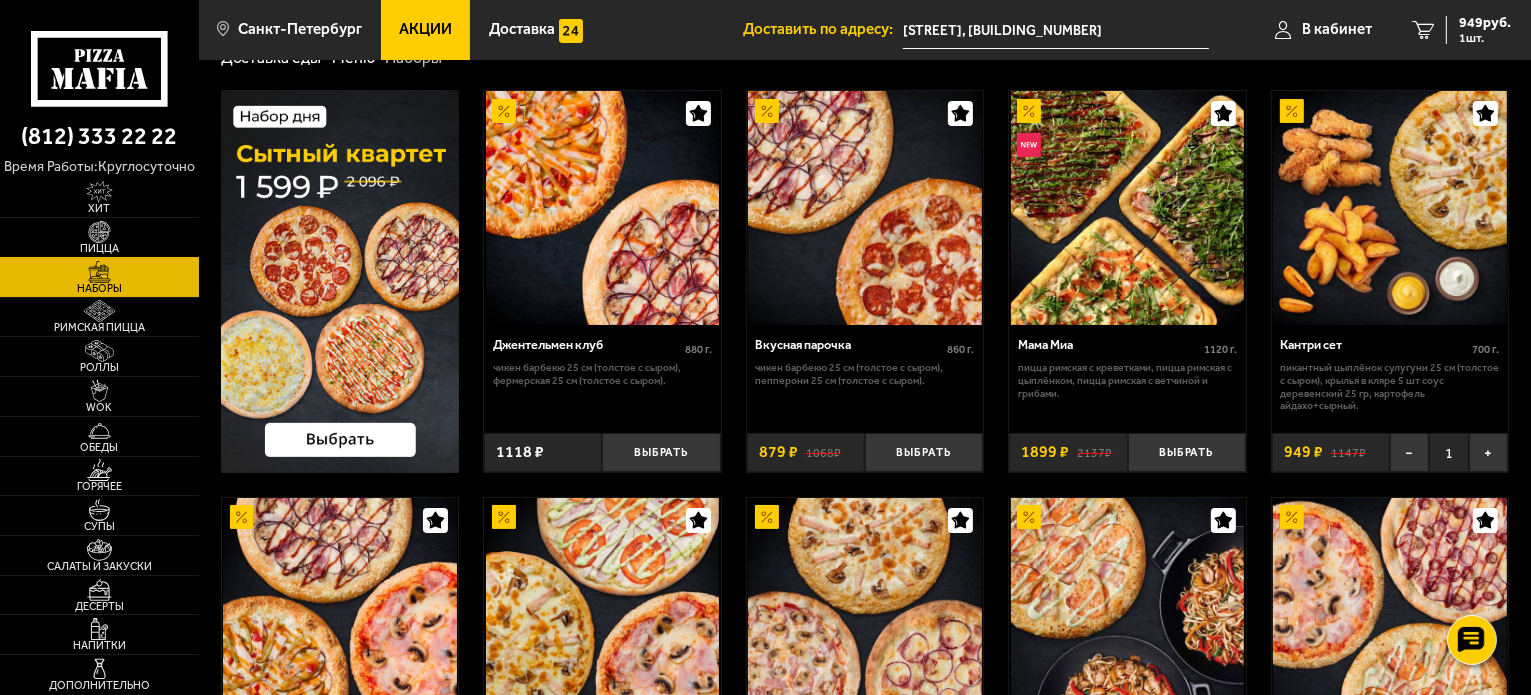 click at bounding box center [99, 232] 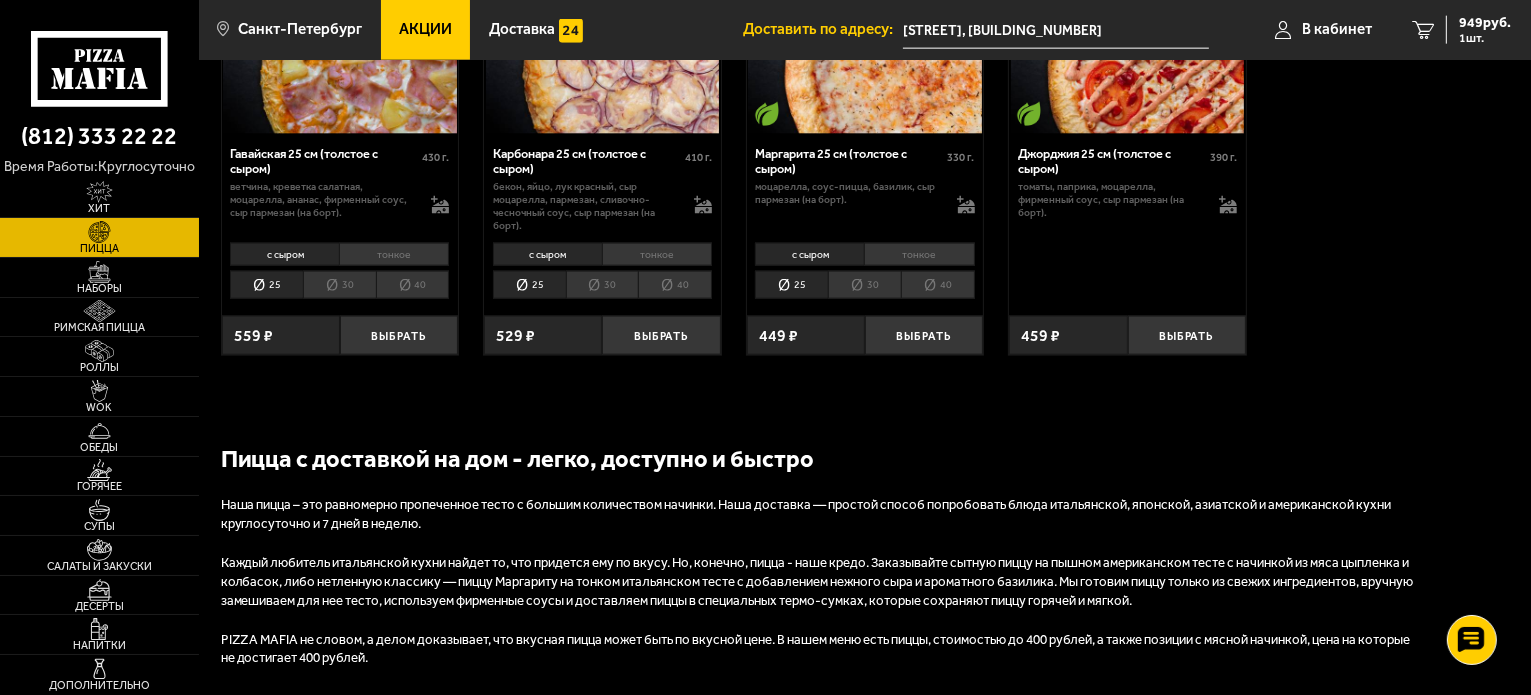 scroll, scrollTop: 2735, scrollLeft: 0, axis: vertical 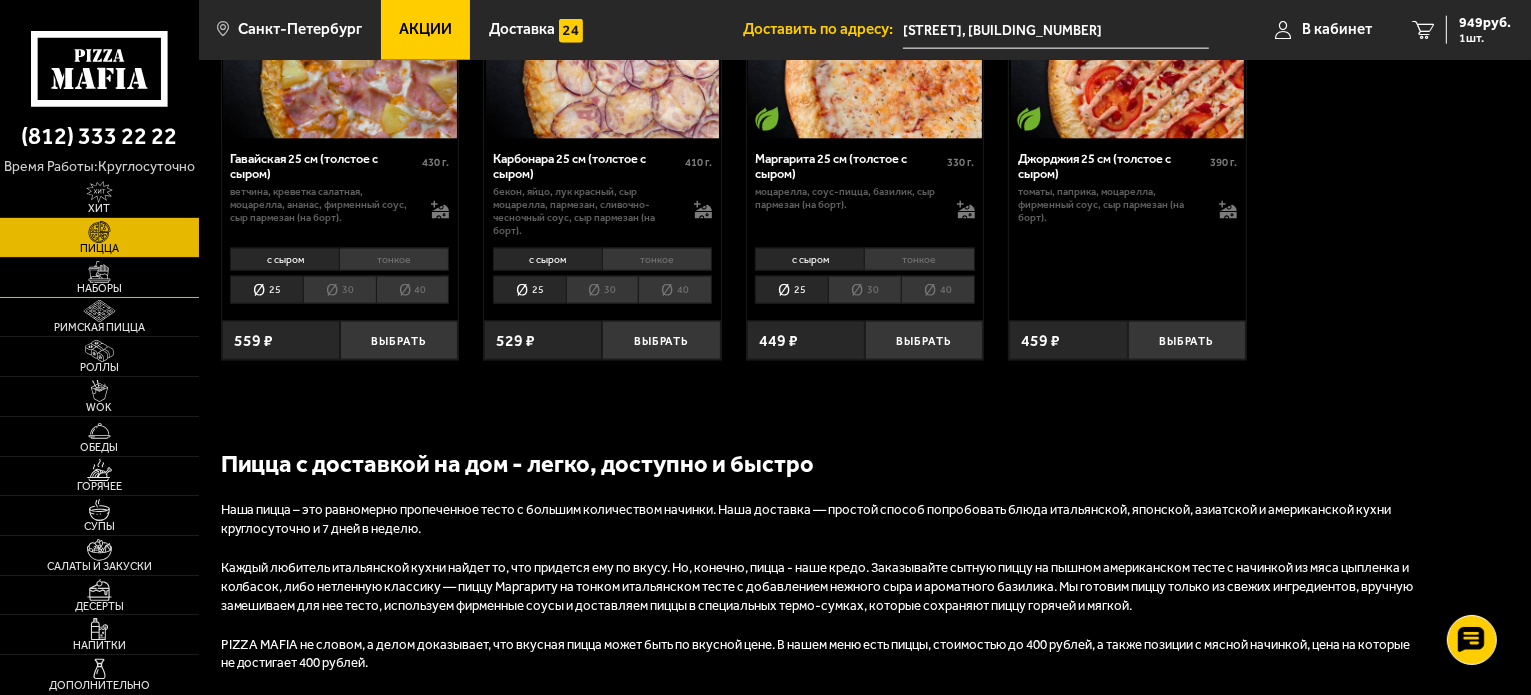 click on "Наборы" at bounding box center (99, 288) 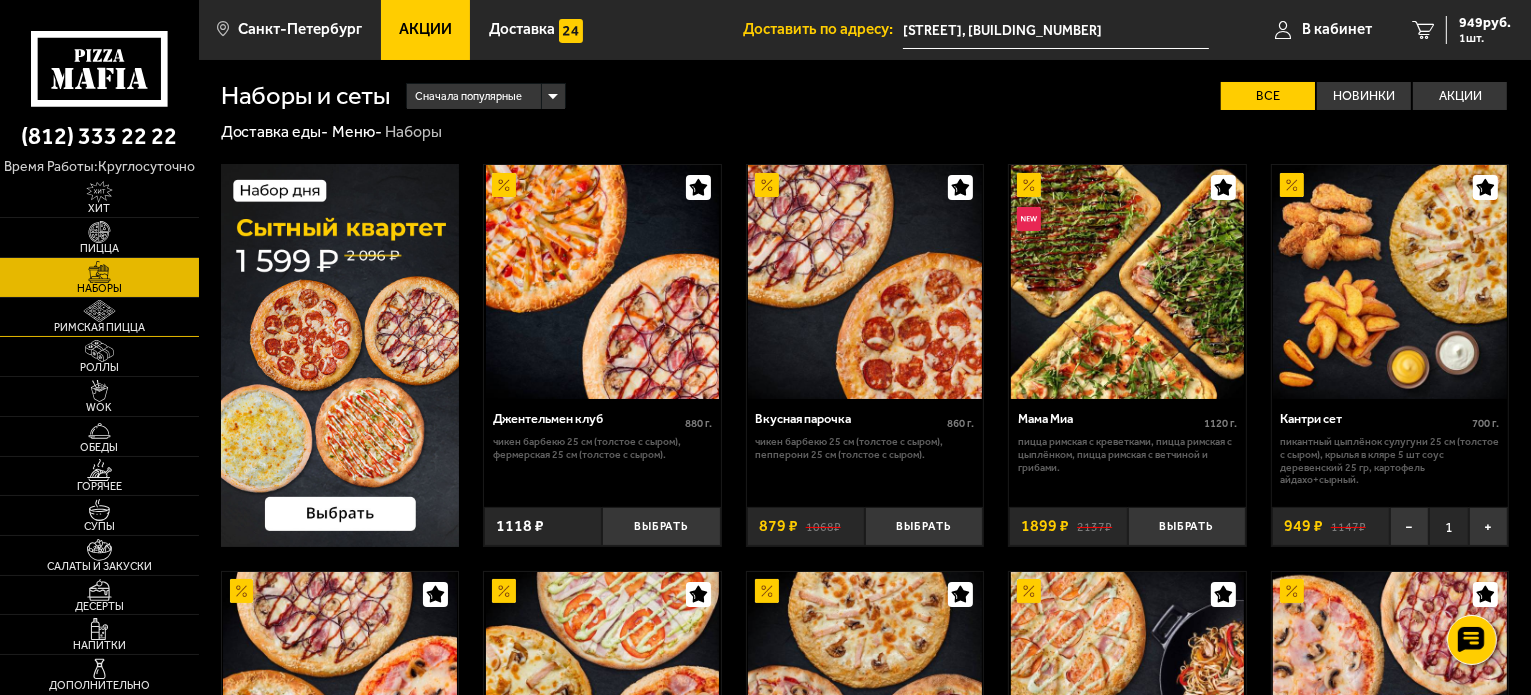 click at bounding box center (99, 311) 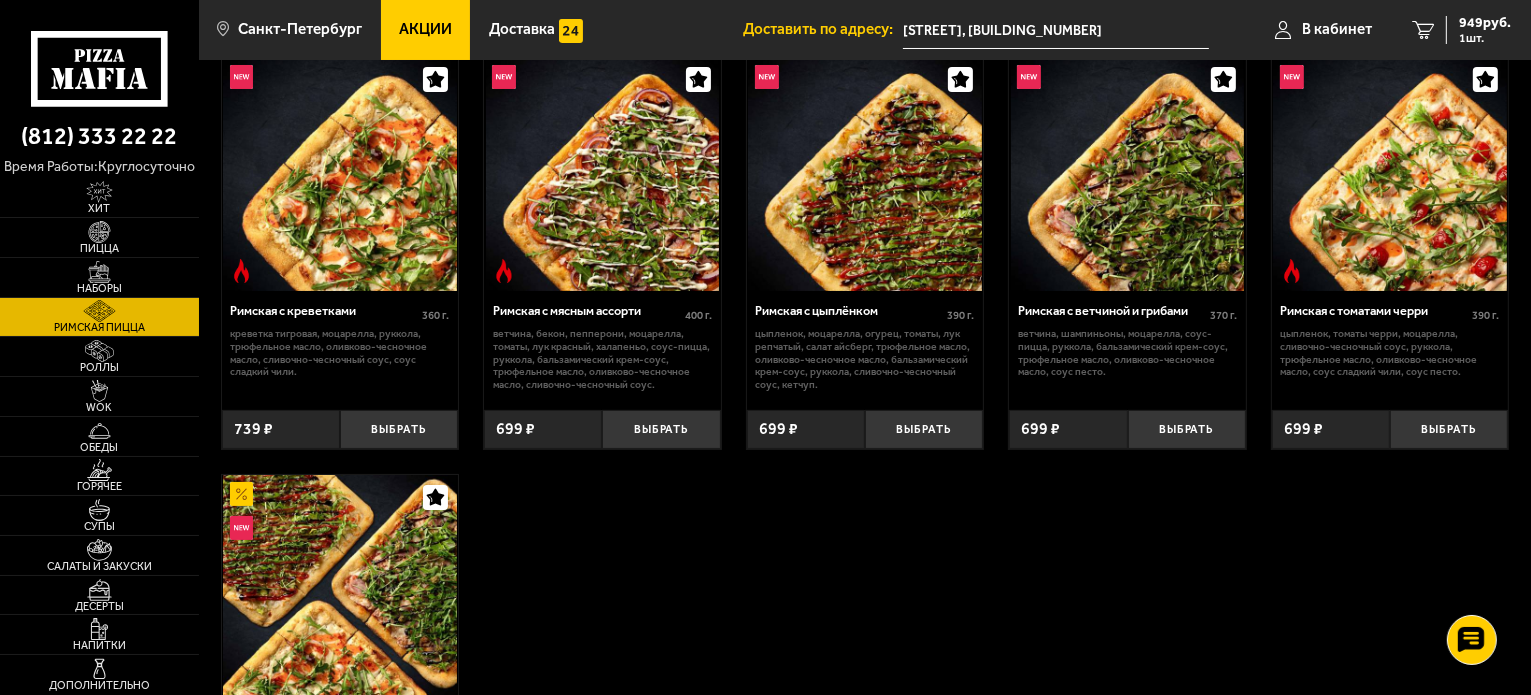 scroll, scrollTop: 90, scrollLeft: 0, axis: vertical 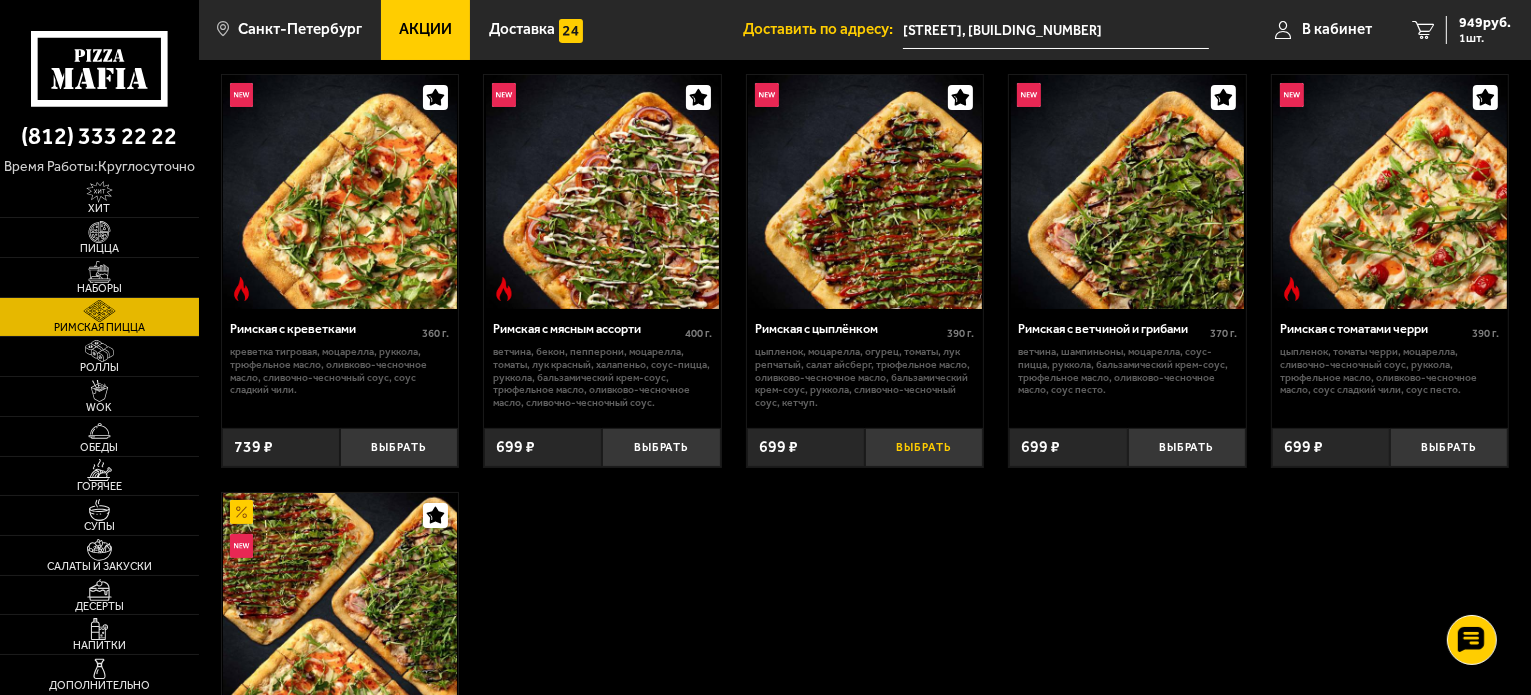click on "Выбрать" at bounding box center [924, 447] 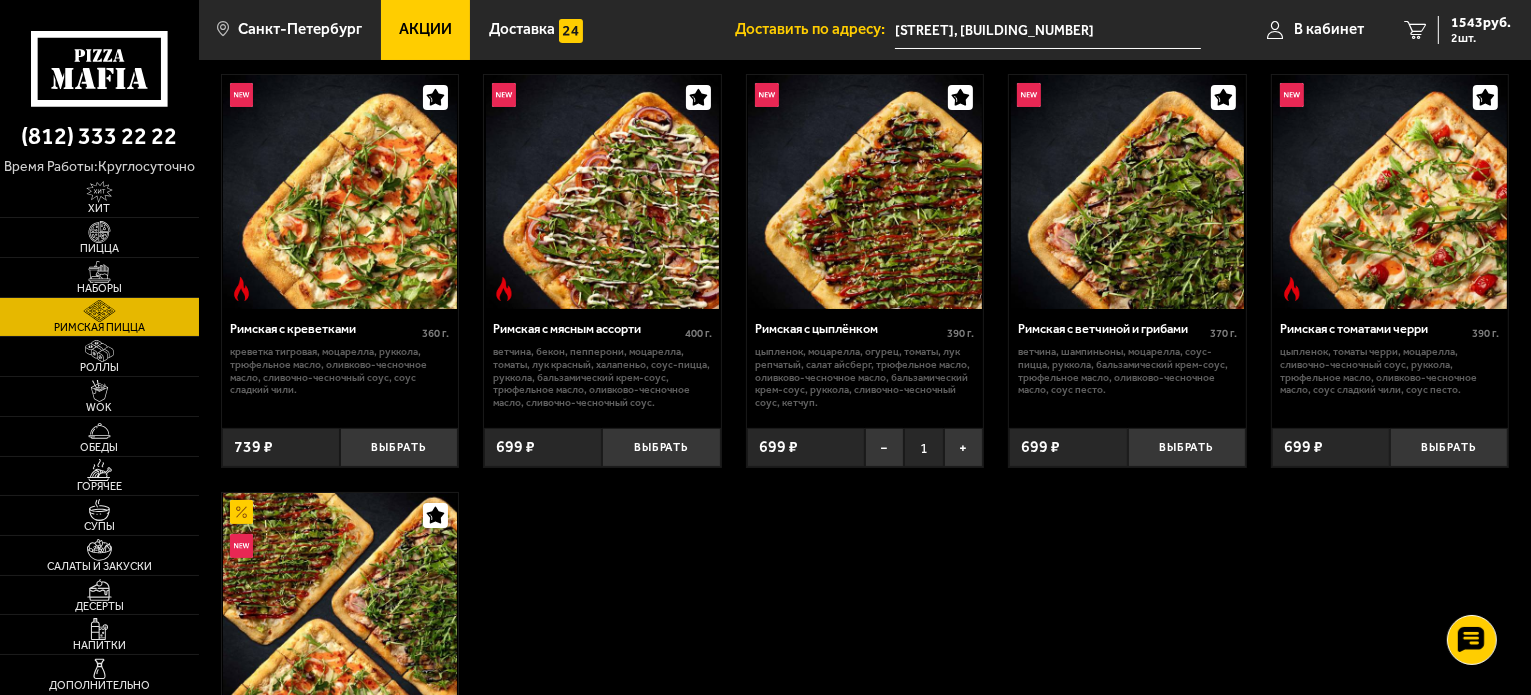scroll, scrollTop: 0, scrollLeft: 0, axis: both 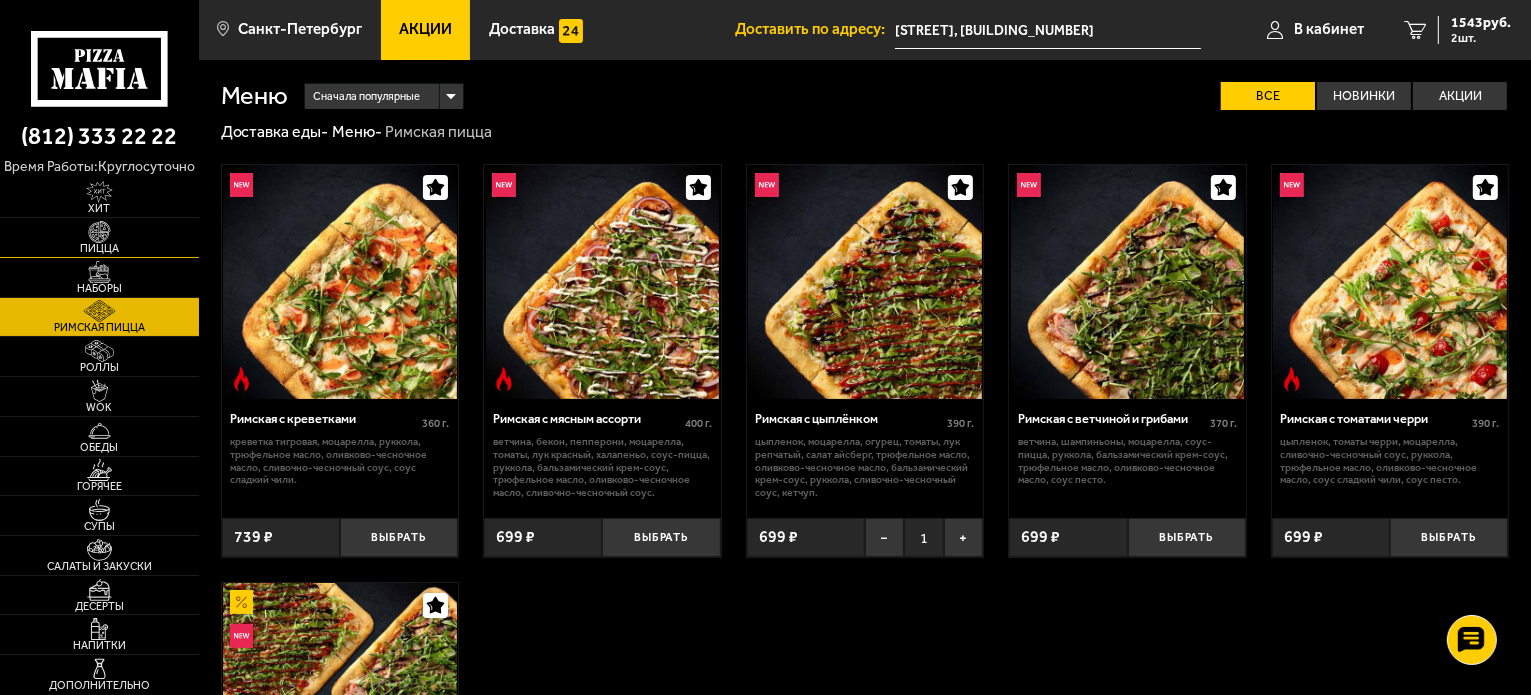 click on "Пицца" at bounding box center (99, 248) 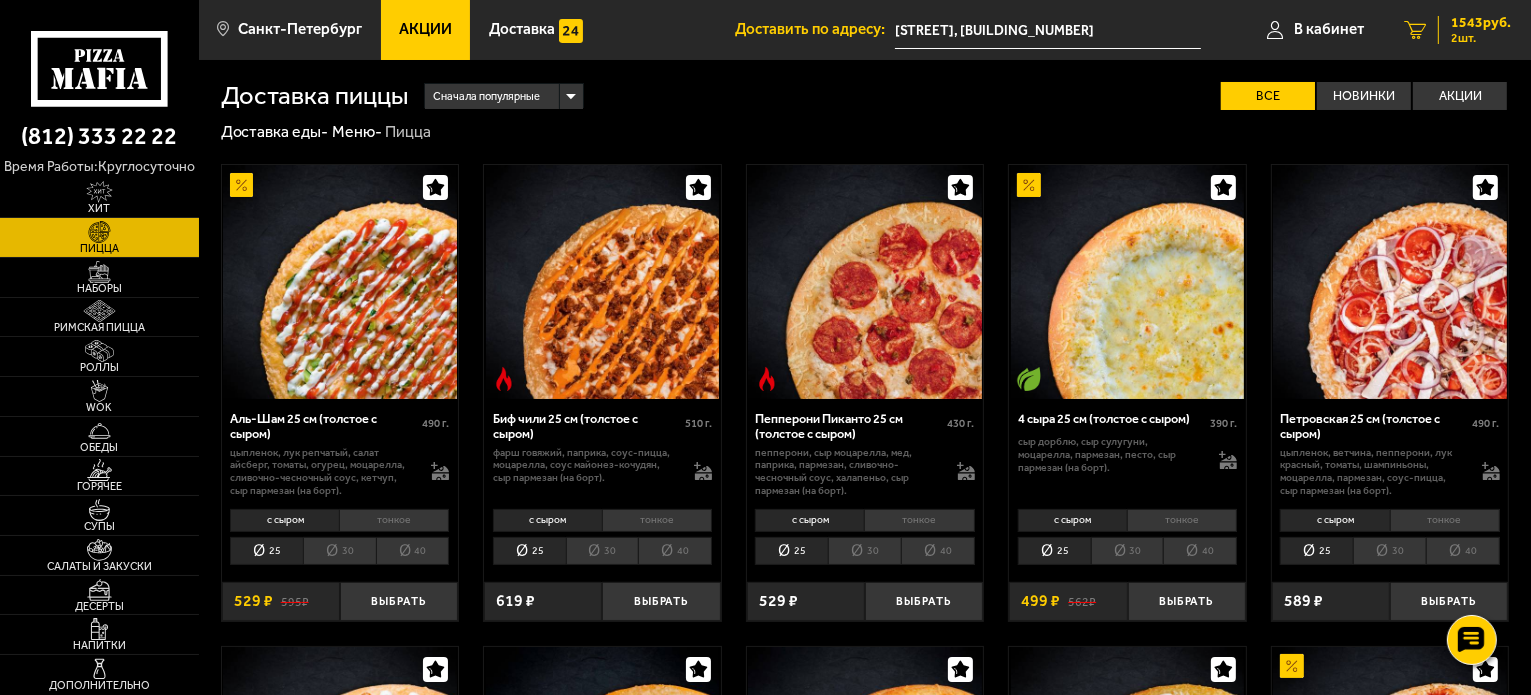 click on "2 1543  руб. 2  шт." at bounding box center [1457, 30] 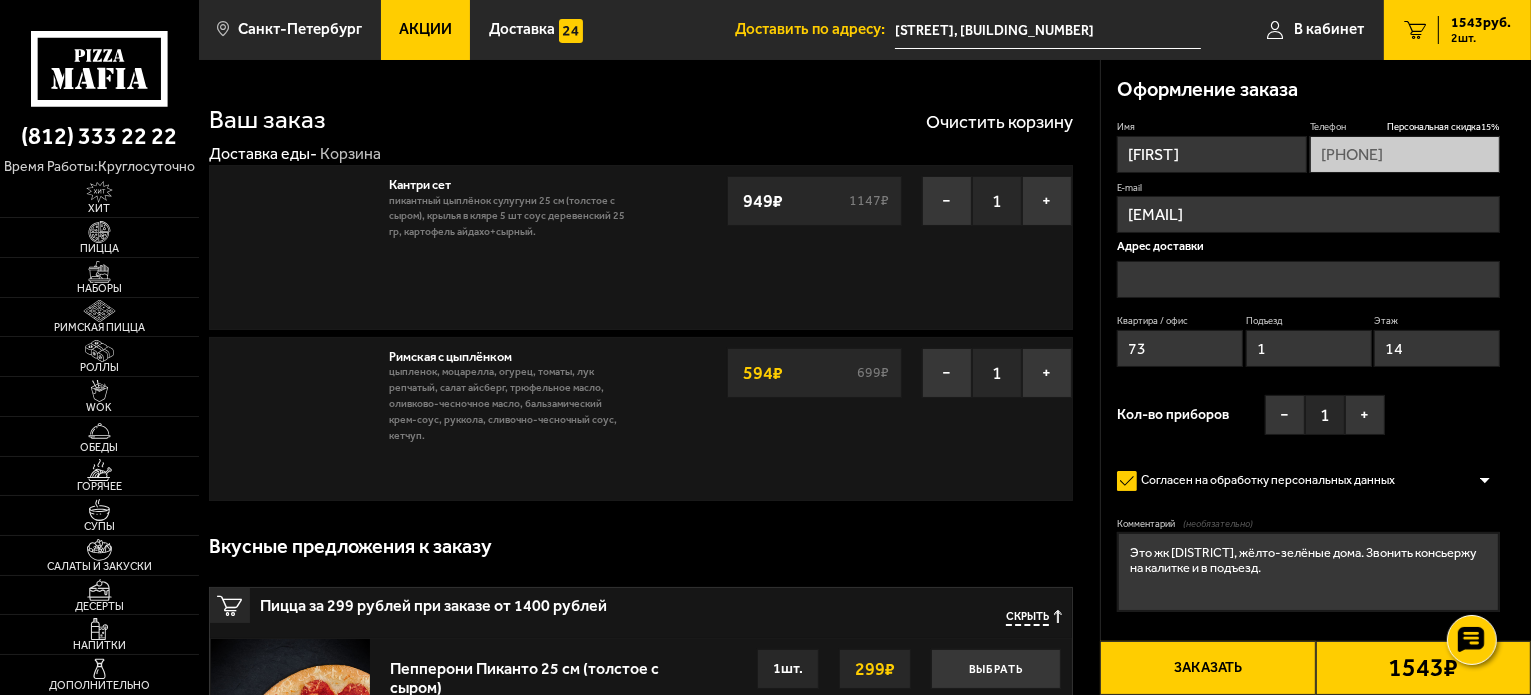 type on "Пулковское шоссе, 40к2" 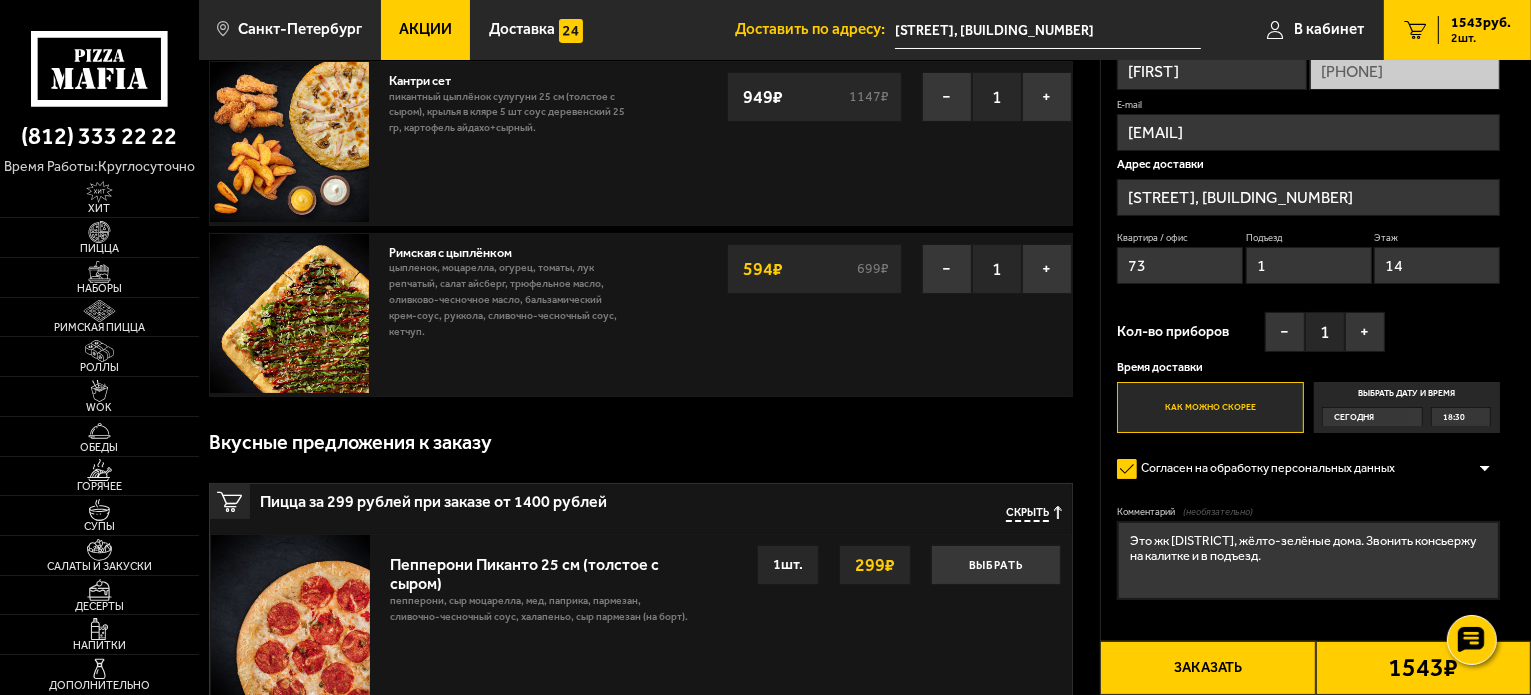 scroll, scrollTop: 187, scrollLeft: 0, axis: vertical 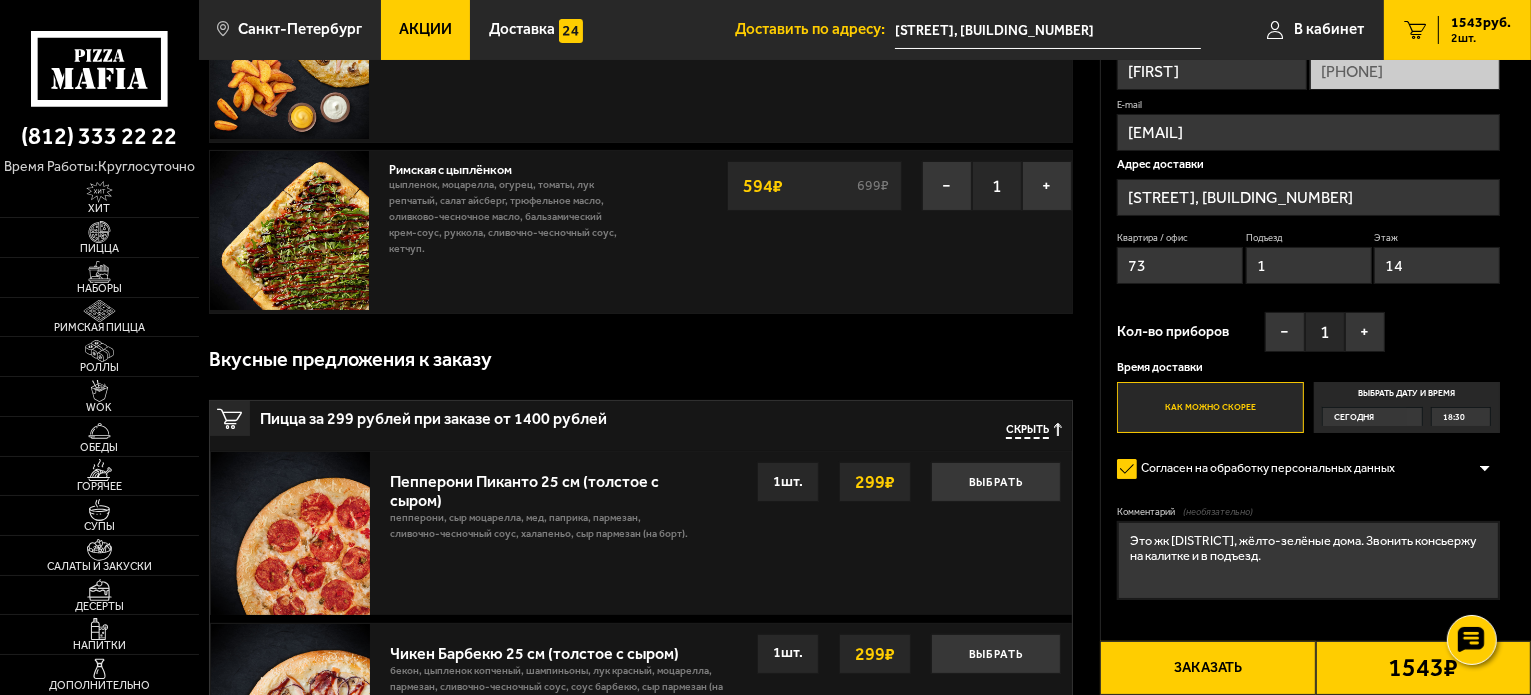 click on "Заказать" at bounding box center [1207, 668] 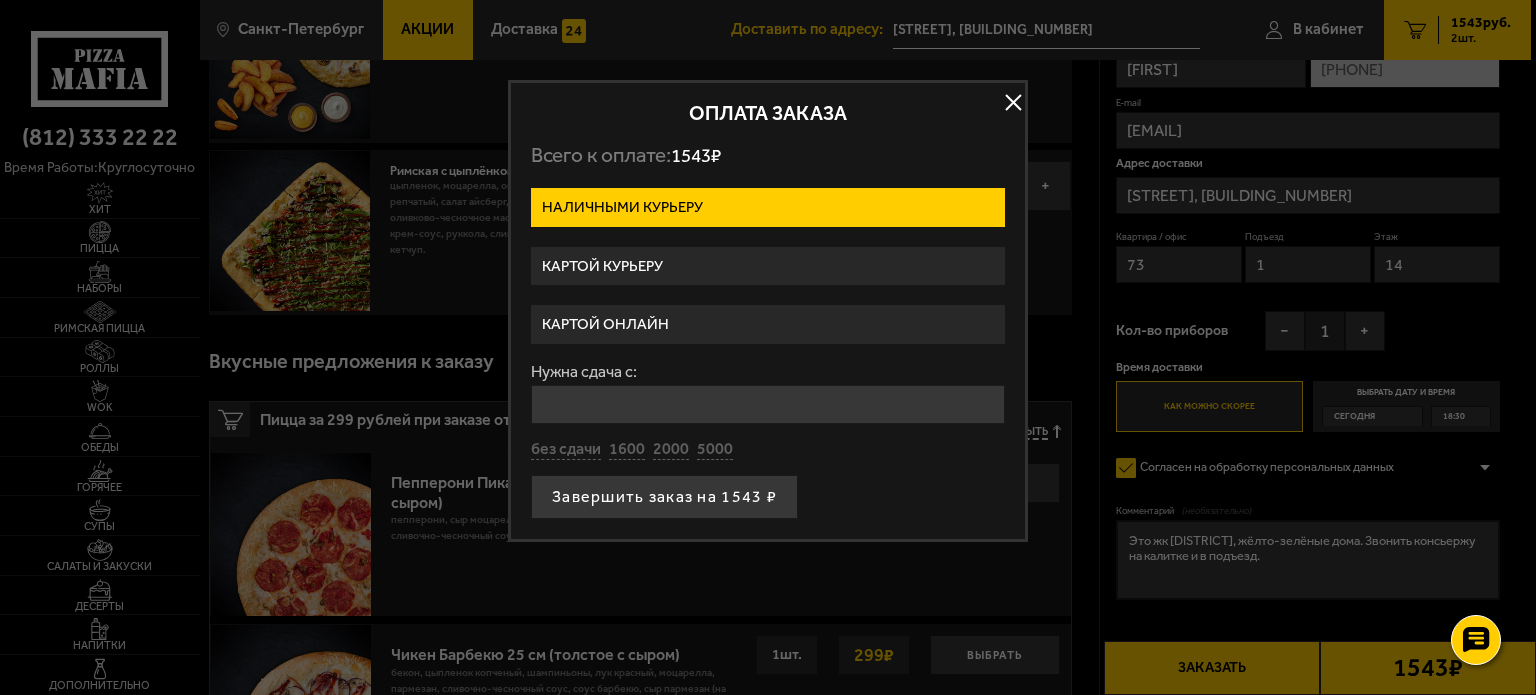 click at bounding box center (1013, 103) 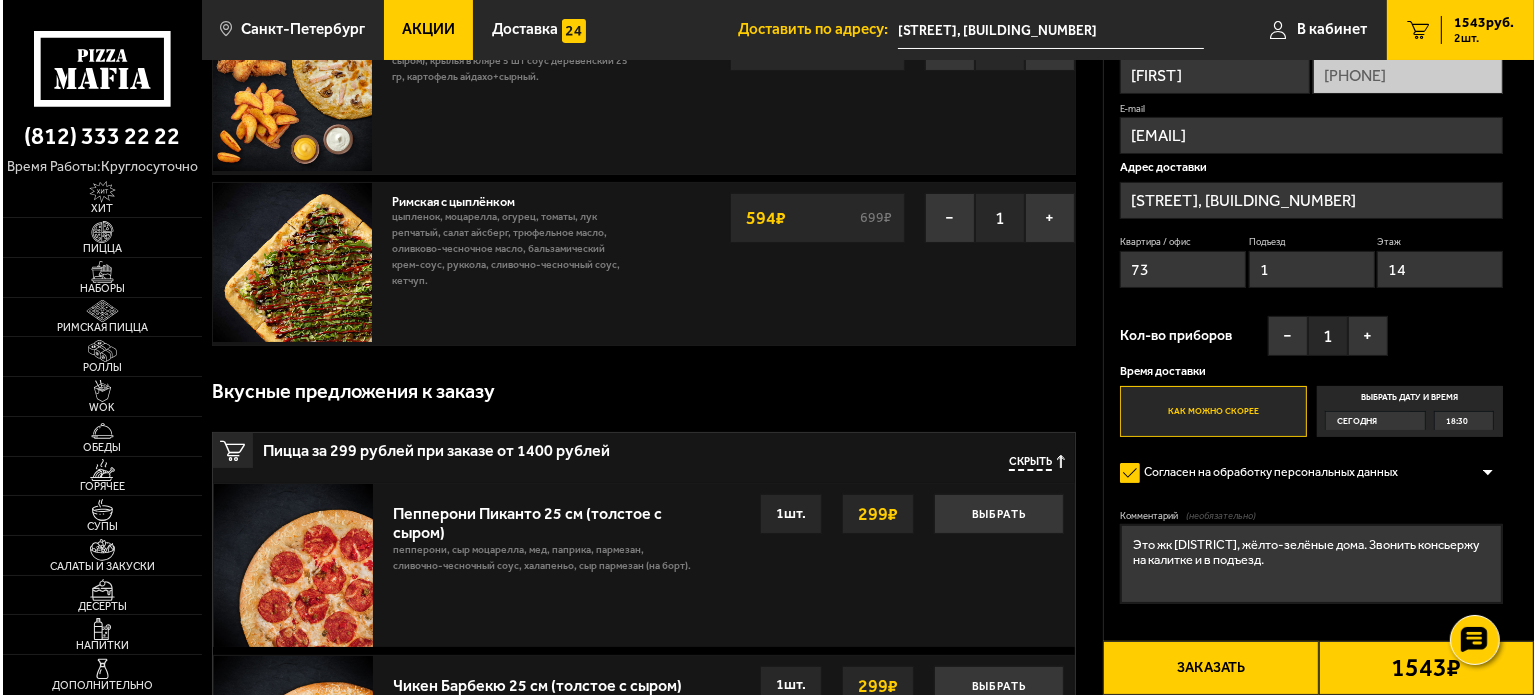 scroll, scrollTop: 195, scrollLeft: 0, axis: vertical 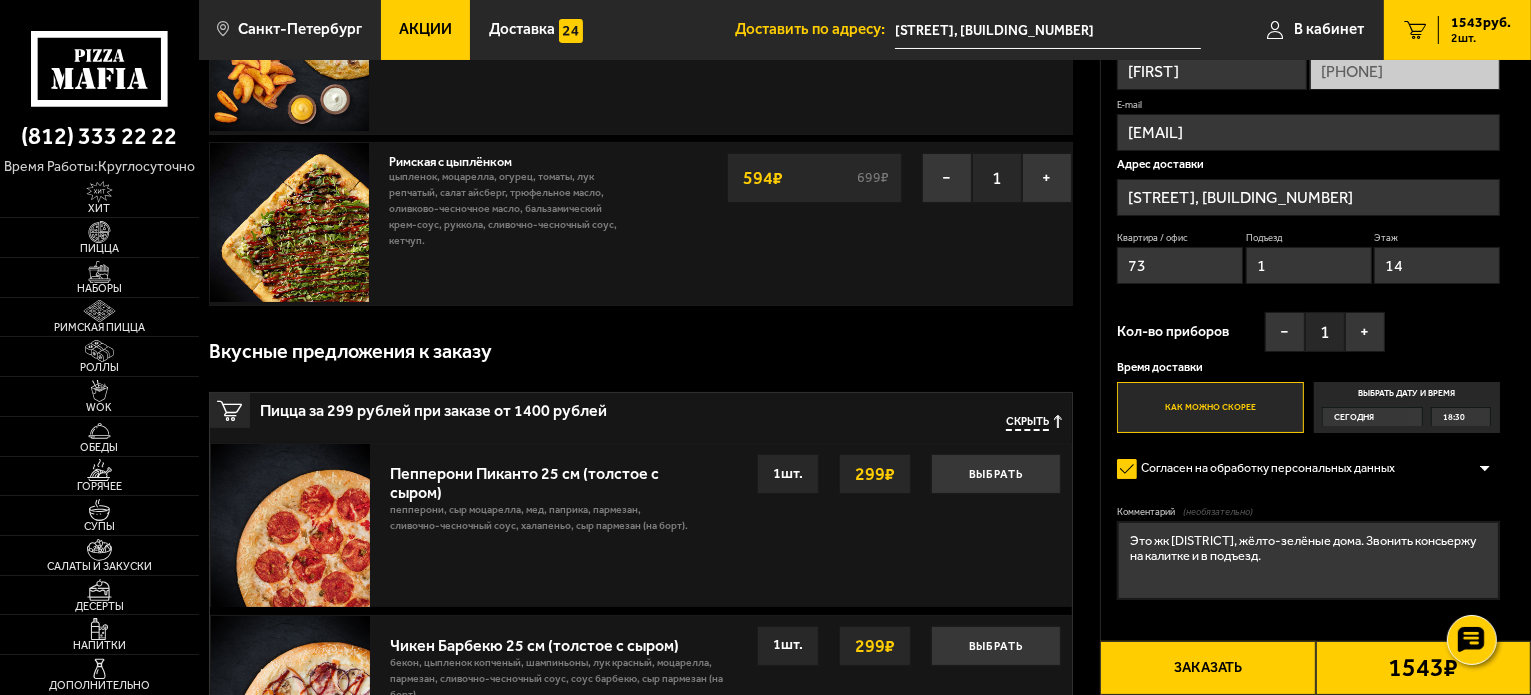 click on "Заказать" at bounding box center [1207, 668] 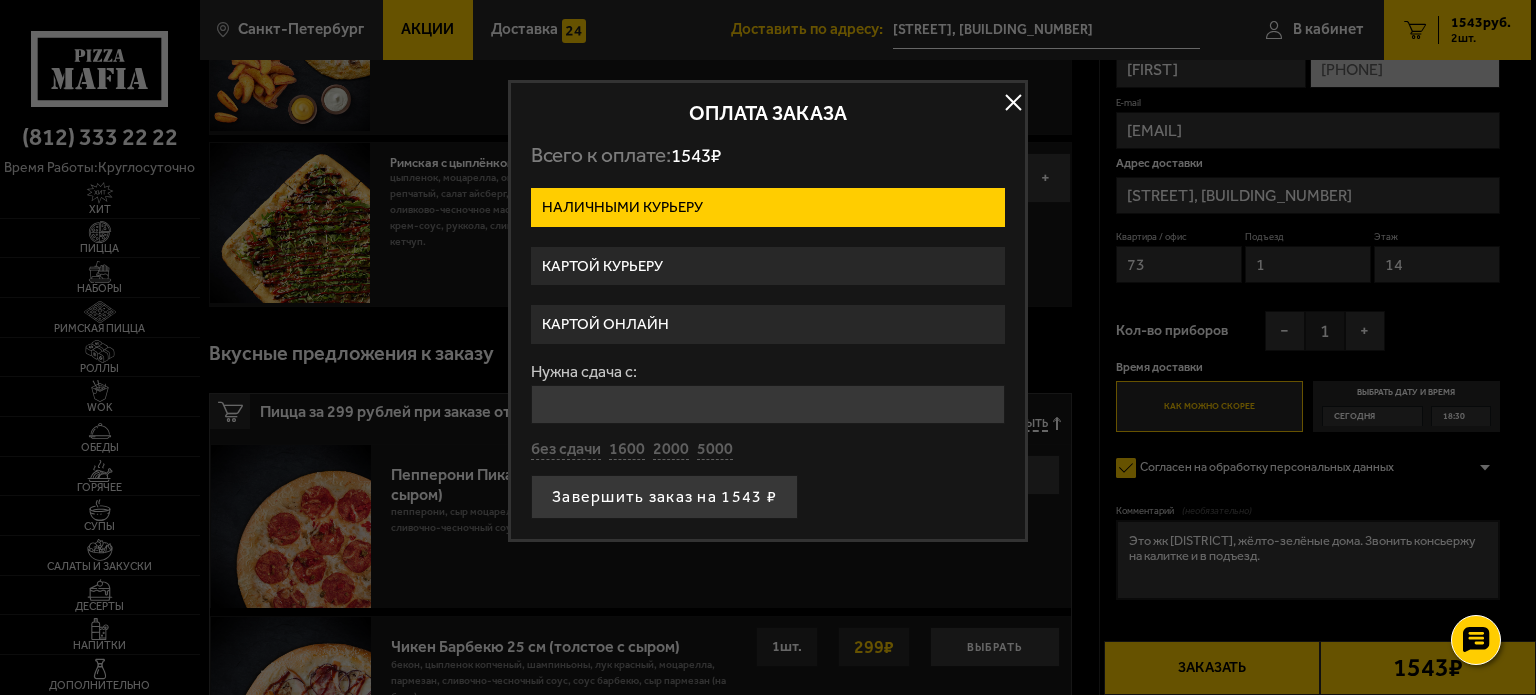 click on "Картой курьеру" at bounding box center (768, 266) 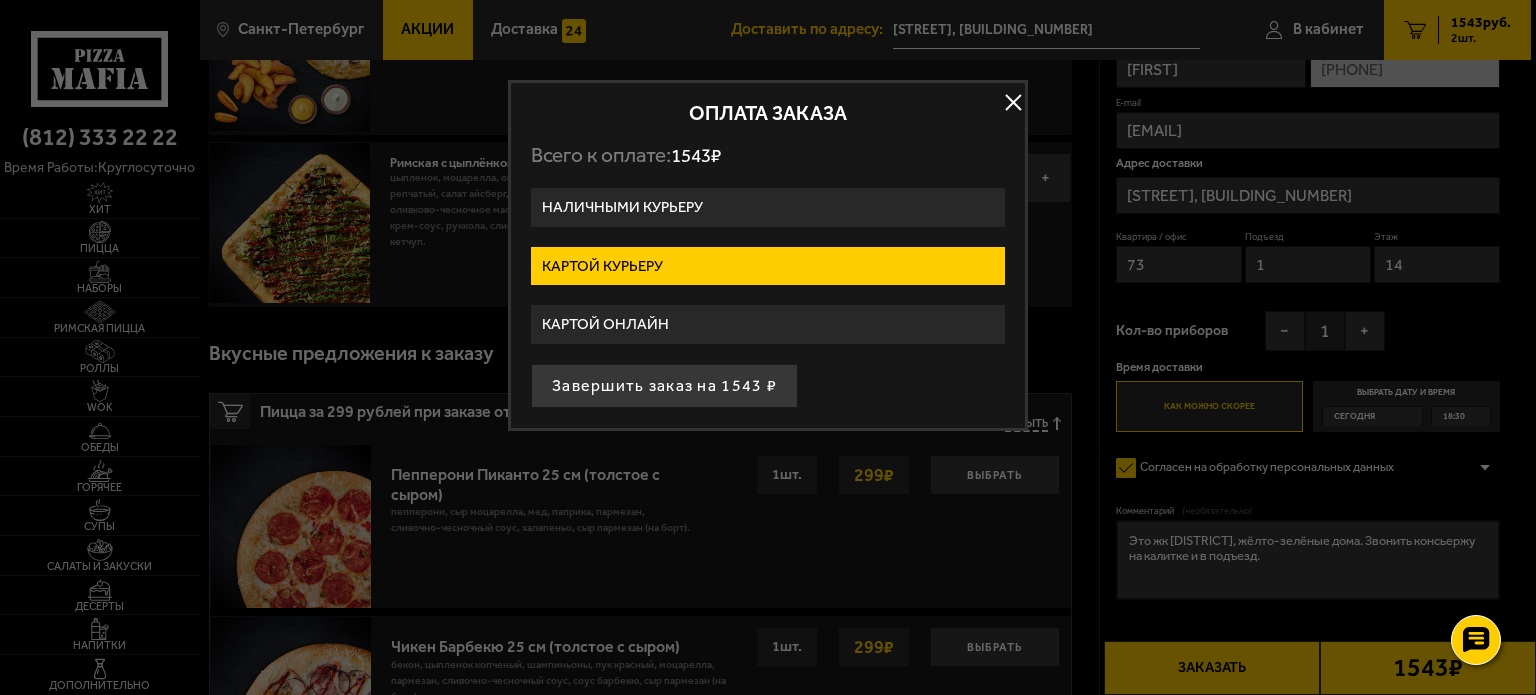 click on "Картой онлайн" at bounding box center (768, 324) 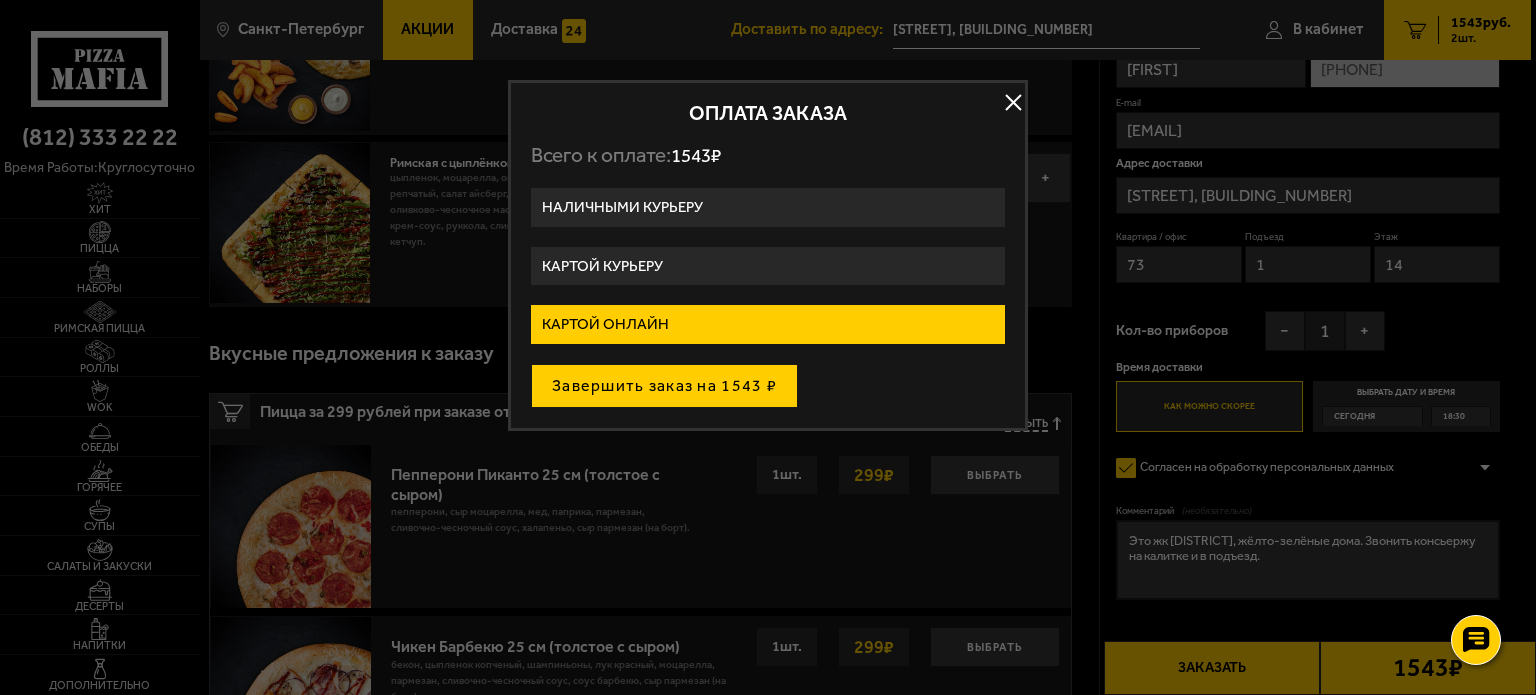 click on "Завершить заказ на 1543 ₽" at bounding box center [664, 386] 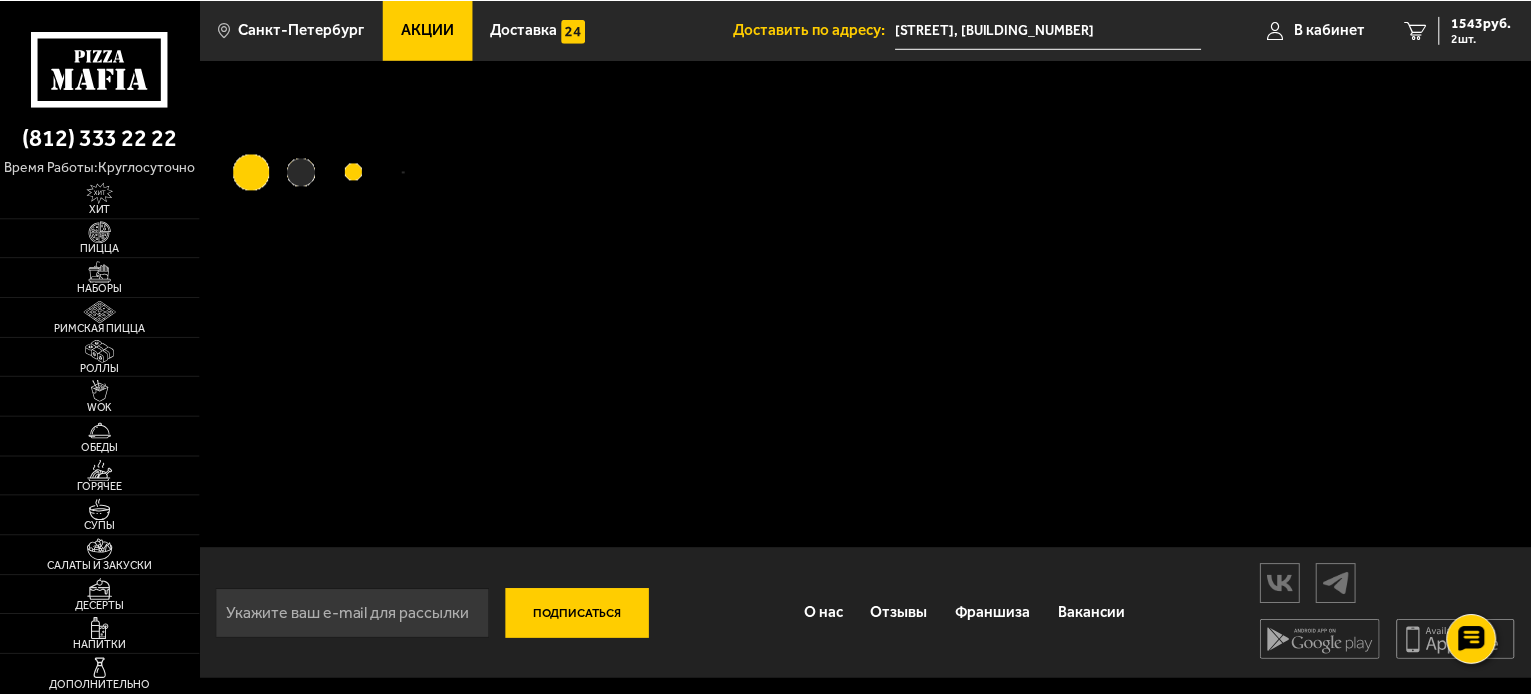 scroll, scrollTop: 0, scrollLeft: 0, axis: both 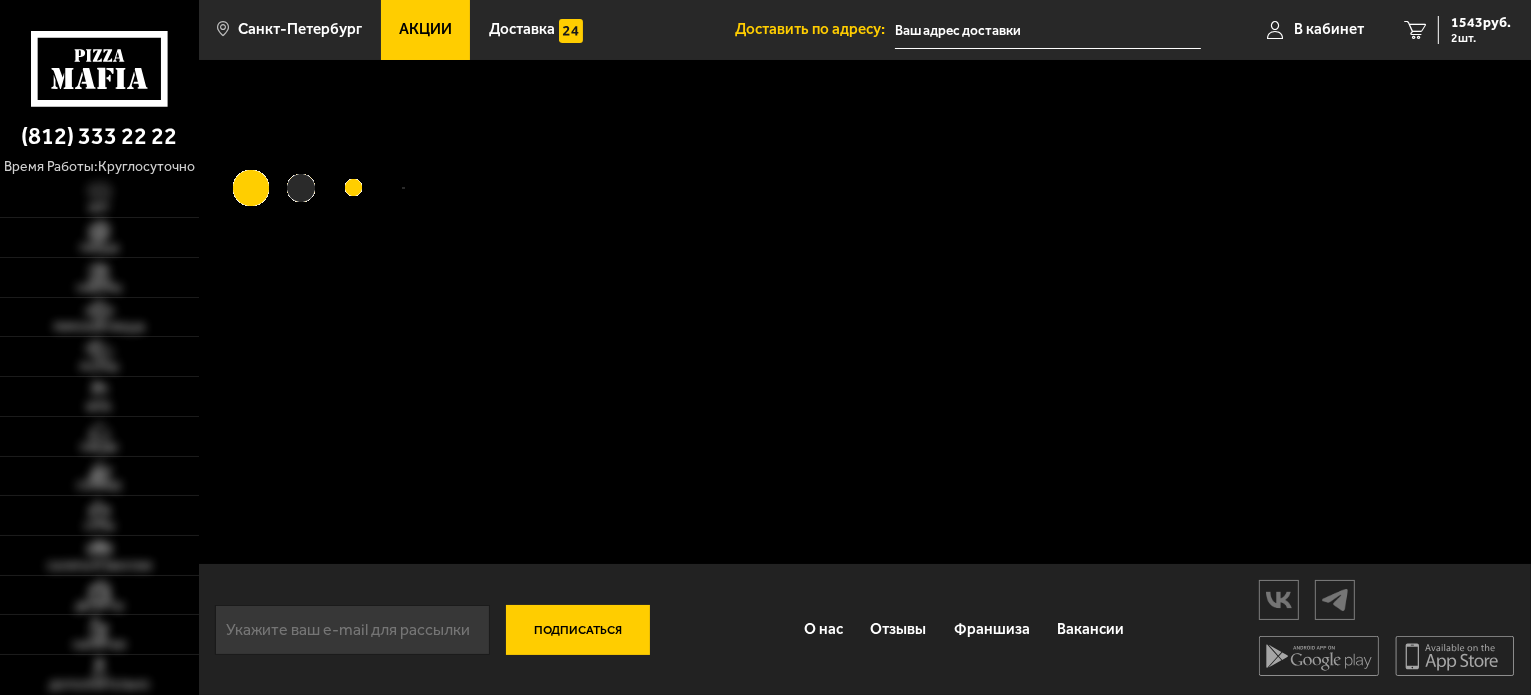 type on "[ADDRESS]" 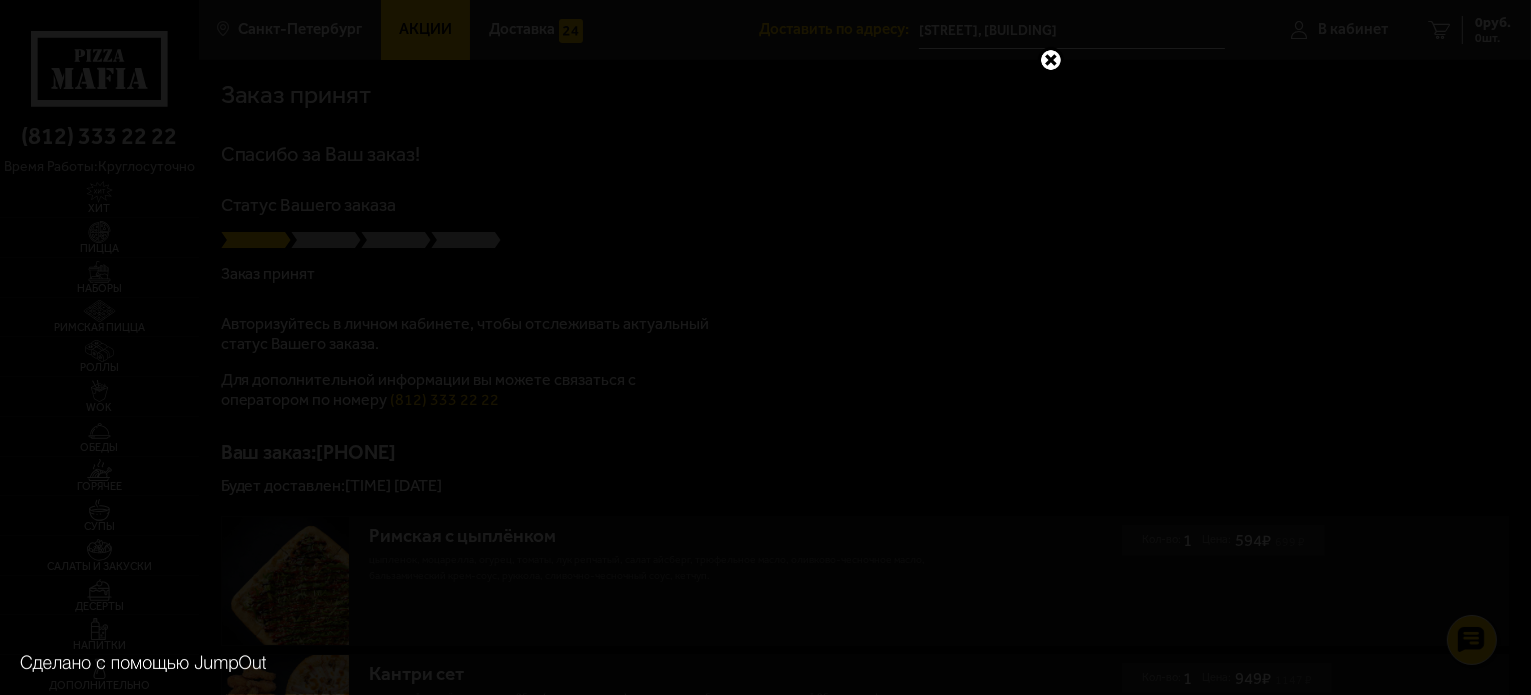 click at bounding box center (1051, 60) 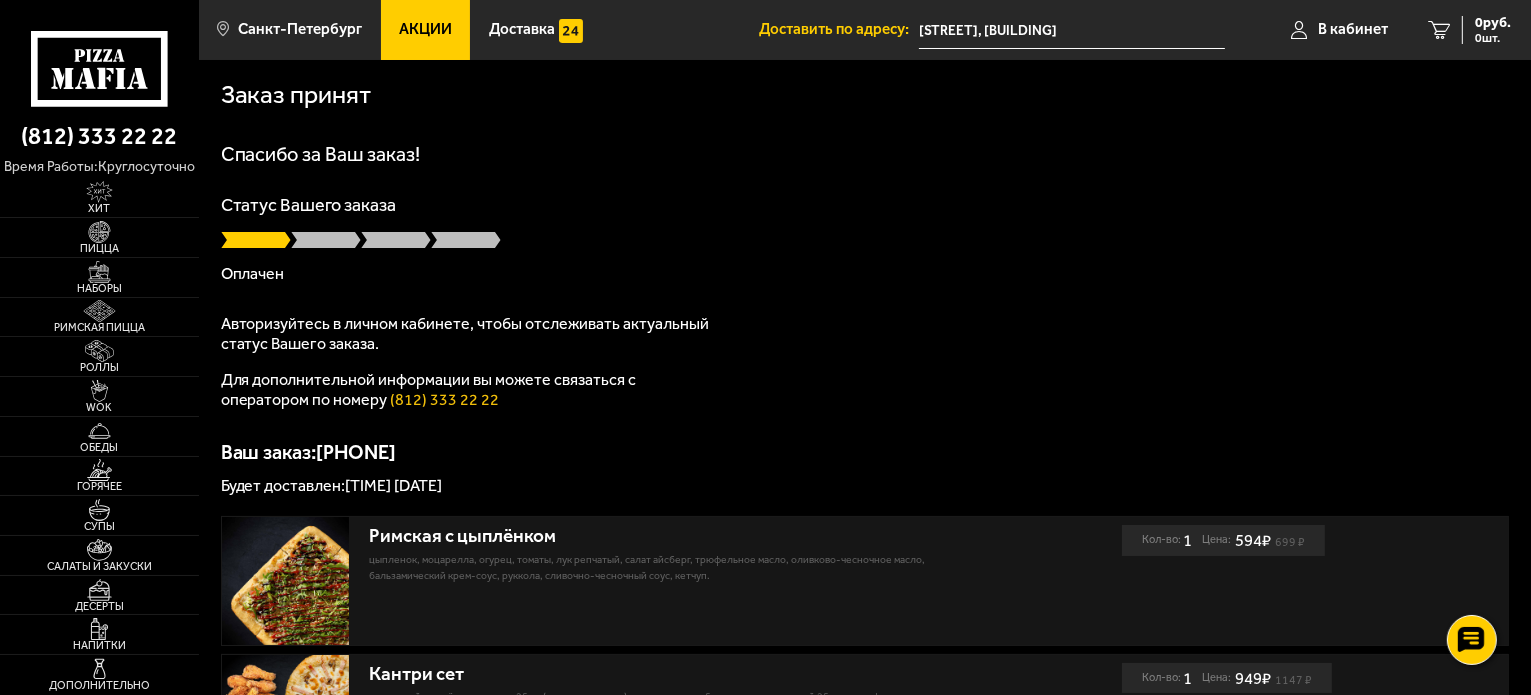 scroll, scrollTop: 140, scrollLeft: 0, axis: vertical 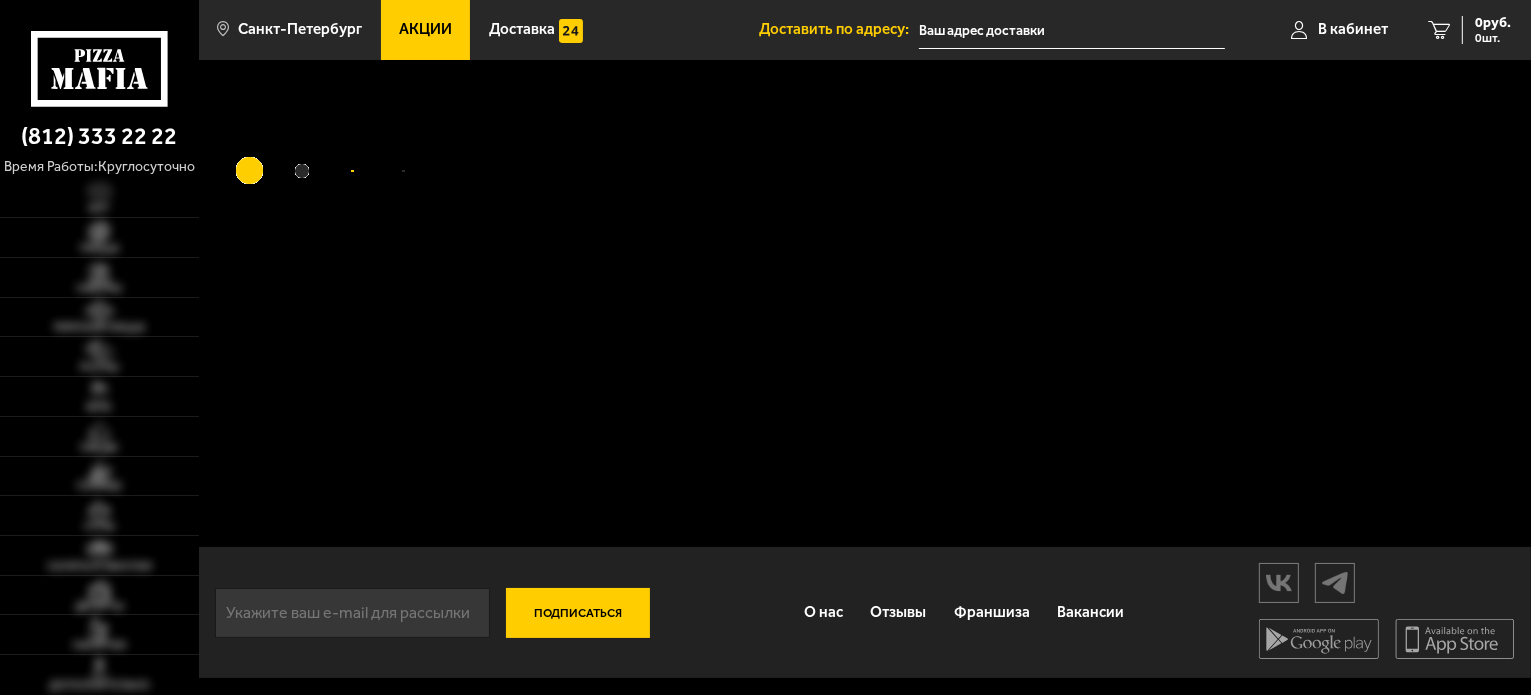 type on "[ADDRESS]" 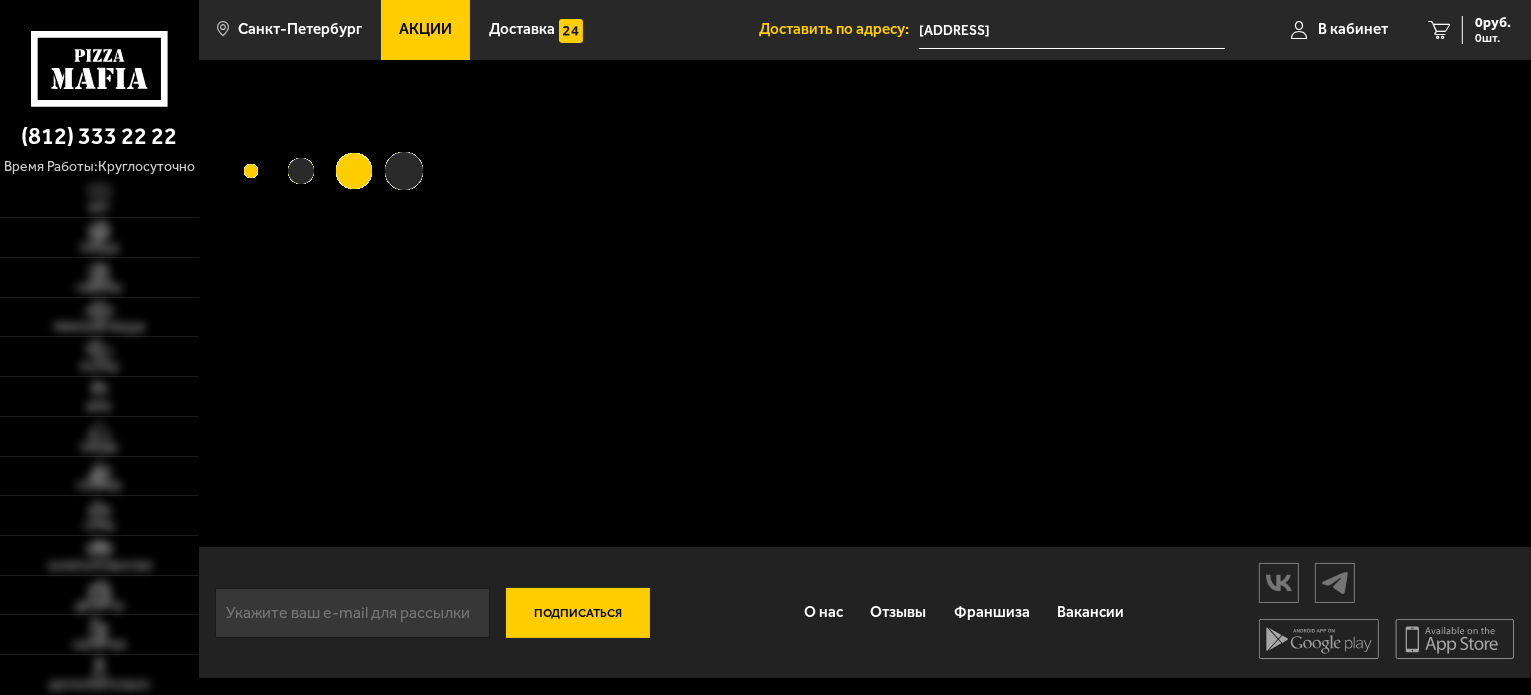 scroll, scrollTop: 17, scrollLeft: 0, axis: vertical 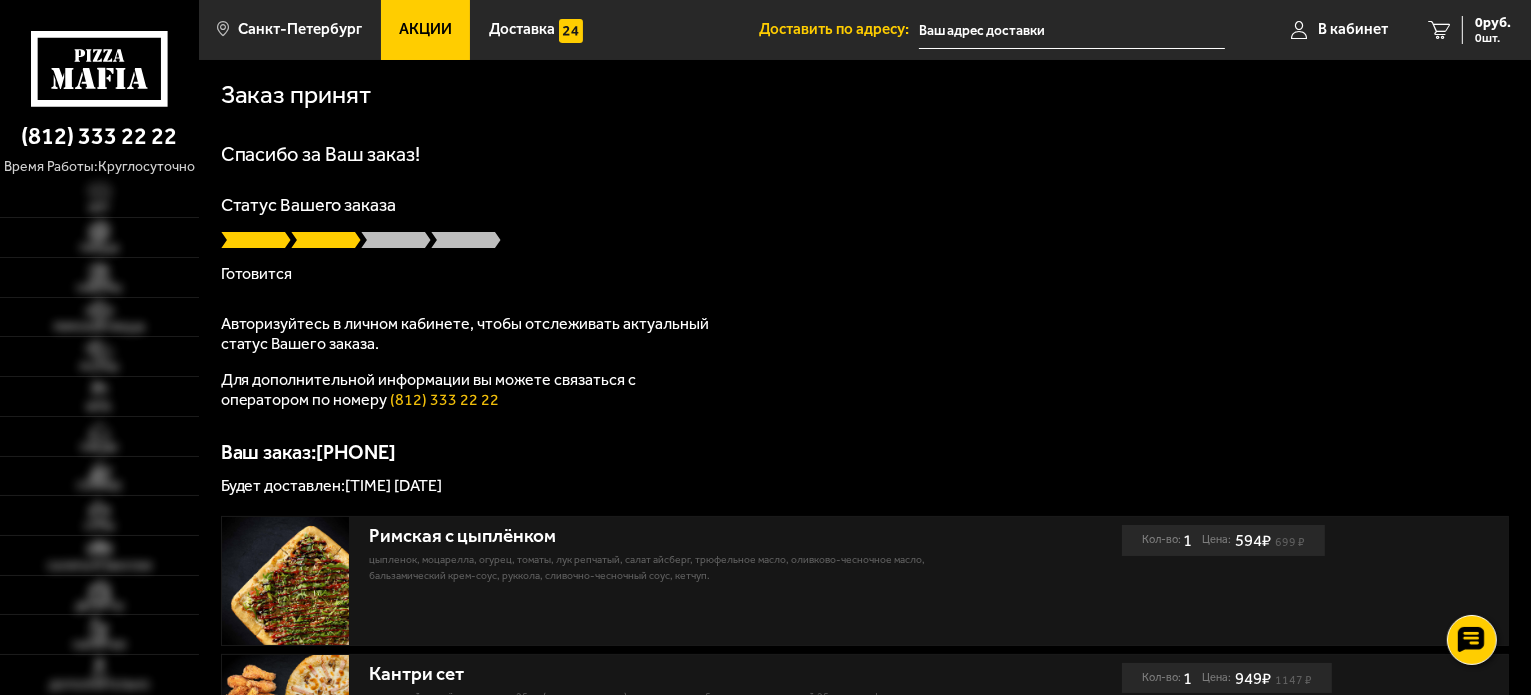 type on "[STREET], [BUILDING_NUMBER]" 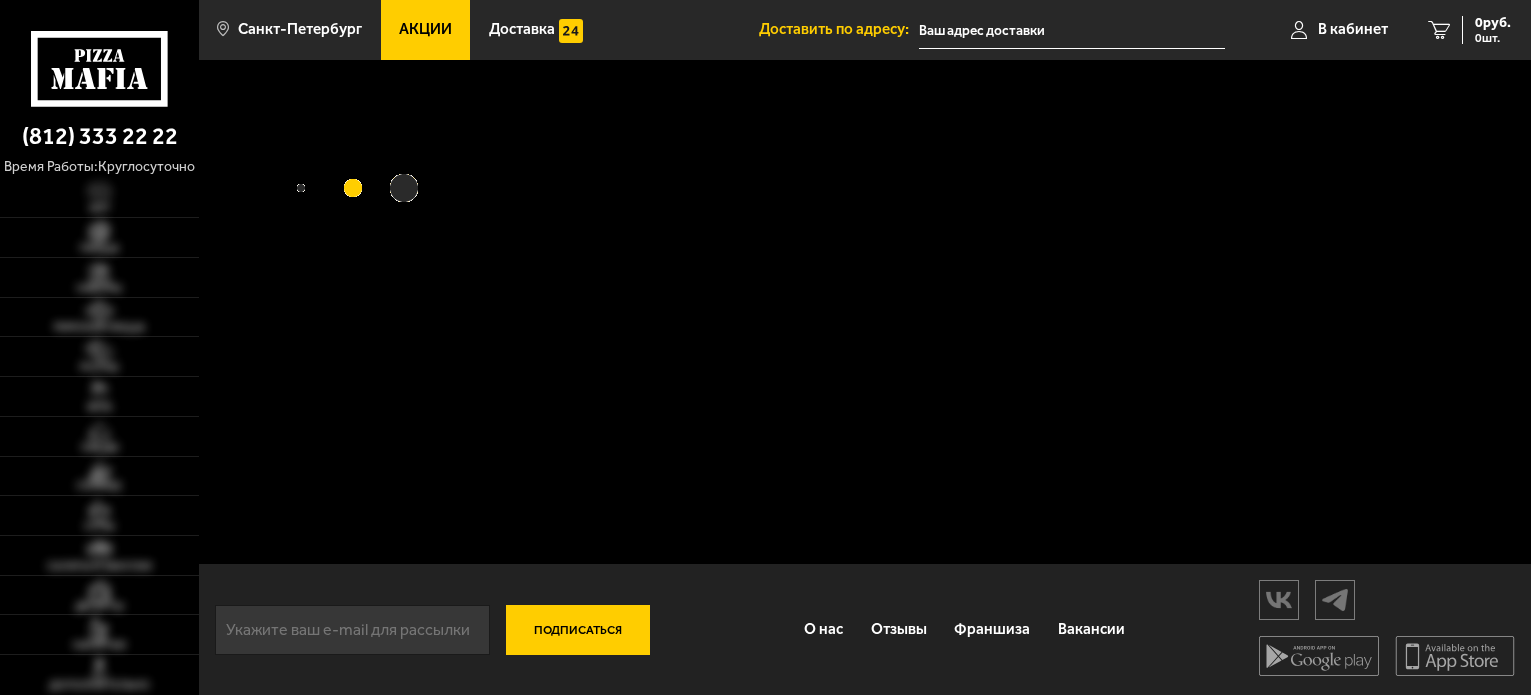scroll, scrollTop: 0, scrollLeft: 0, axis: both 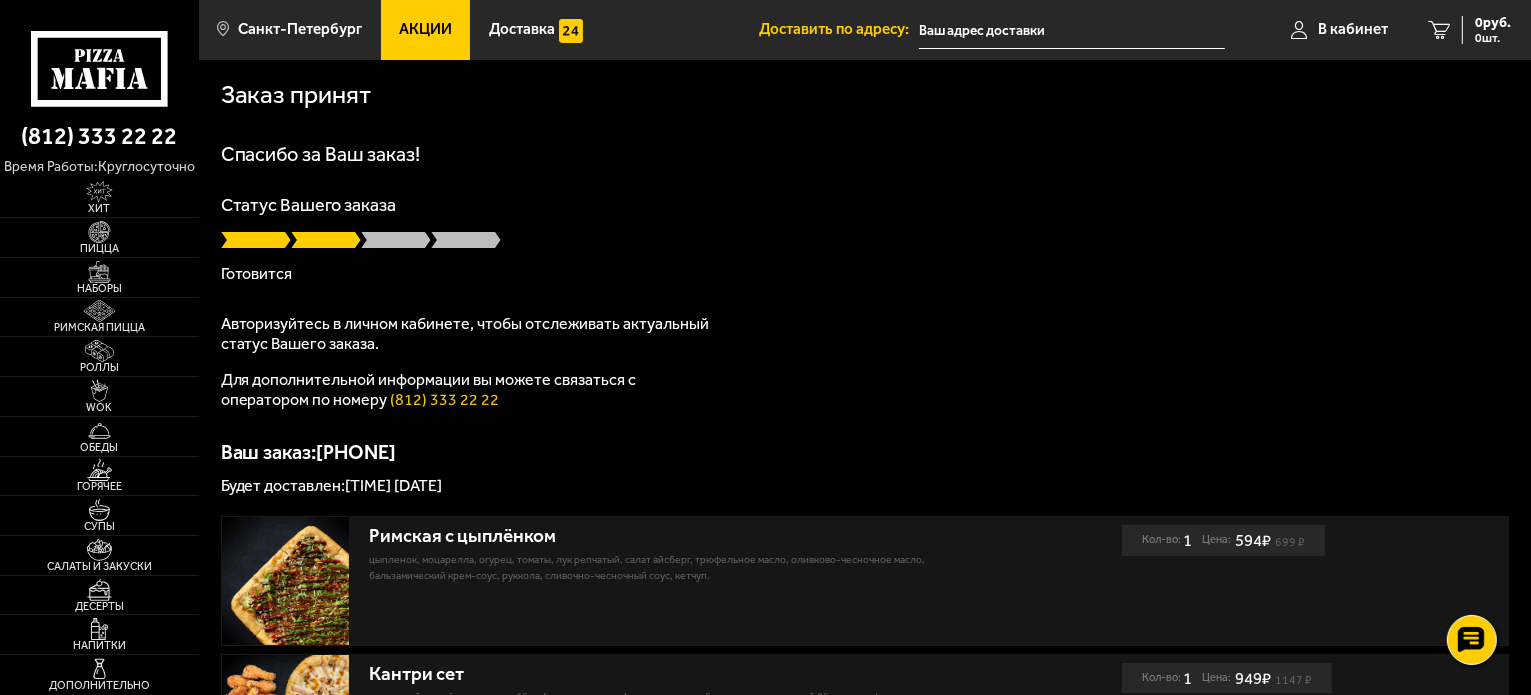 type on "[STREET], [BUILDING_NUMBER]" 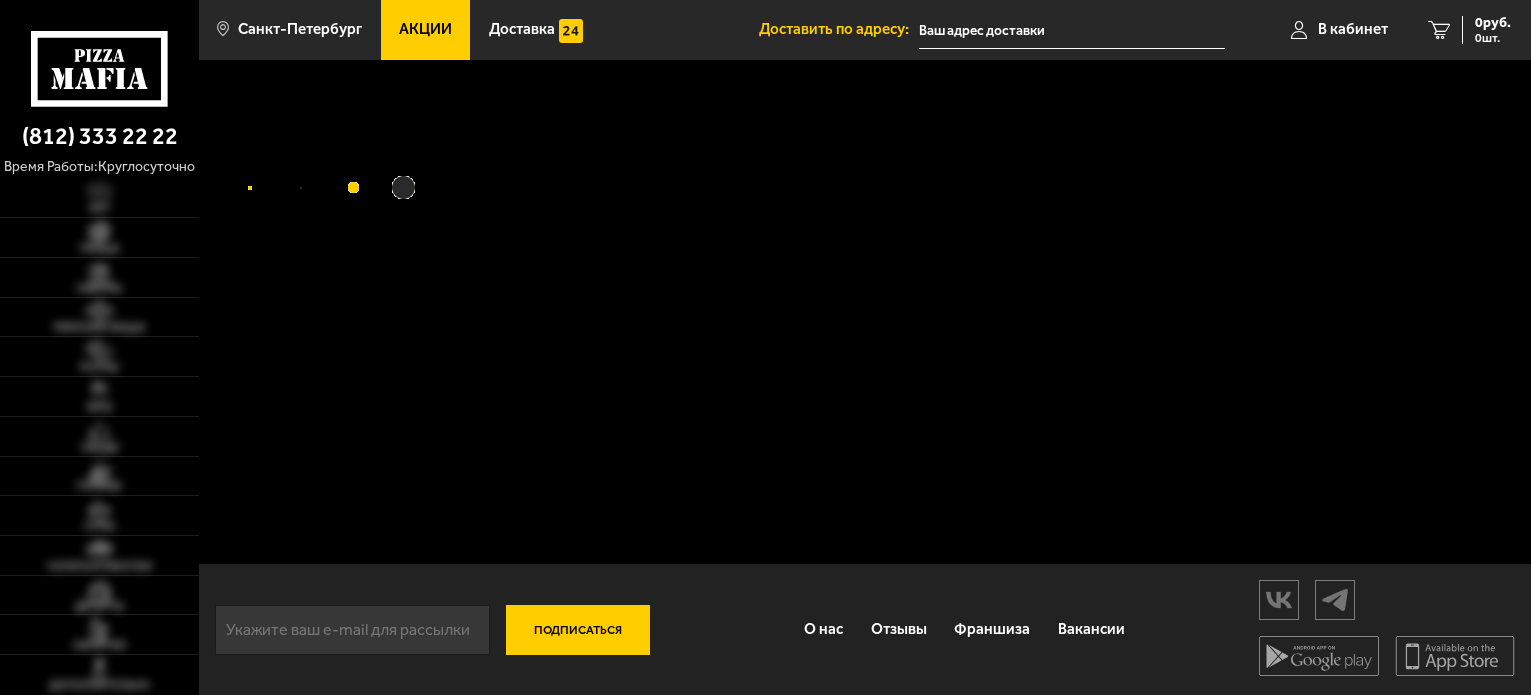 scroll, scrollTop: 0, scrollLeft: 0, axis: both 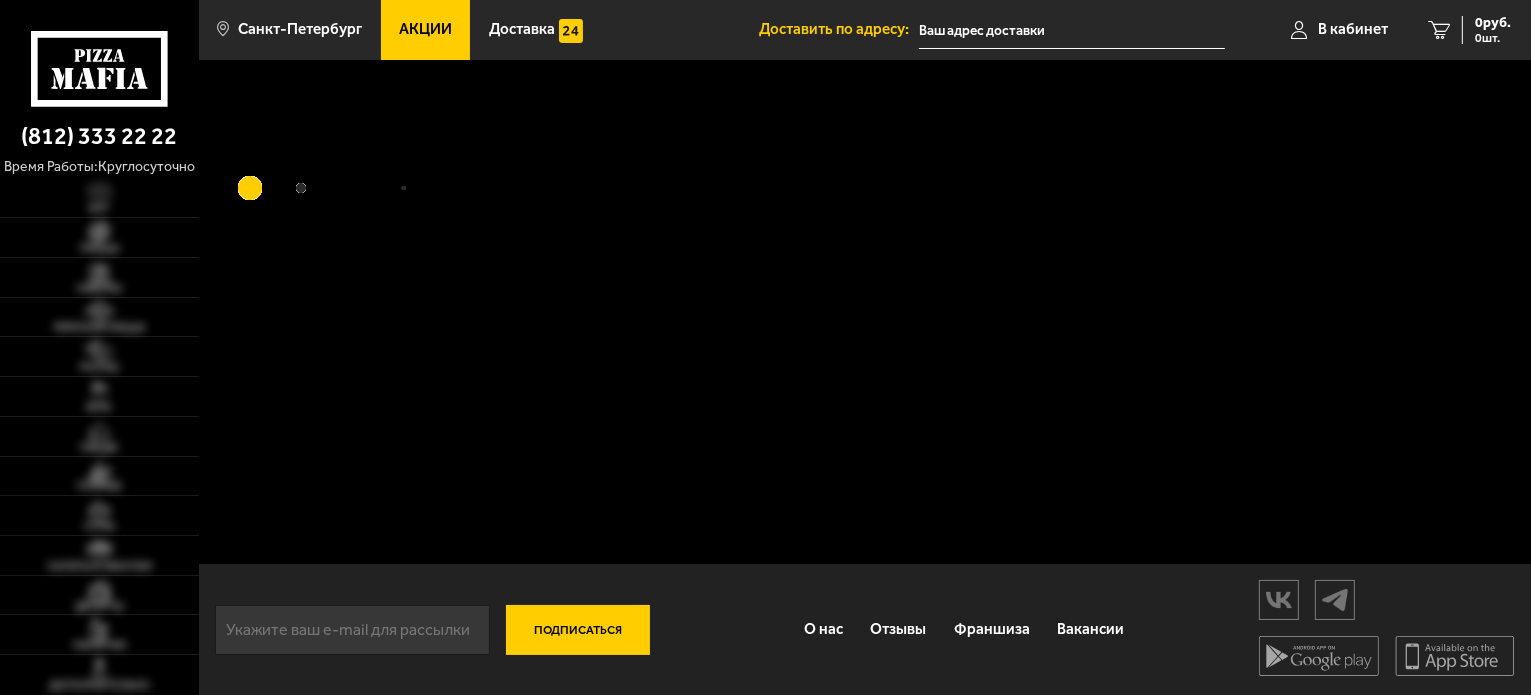 type on "Пулковское шоссе, 40к2" 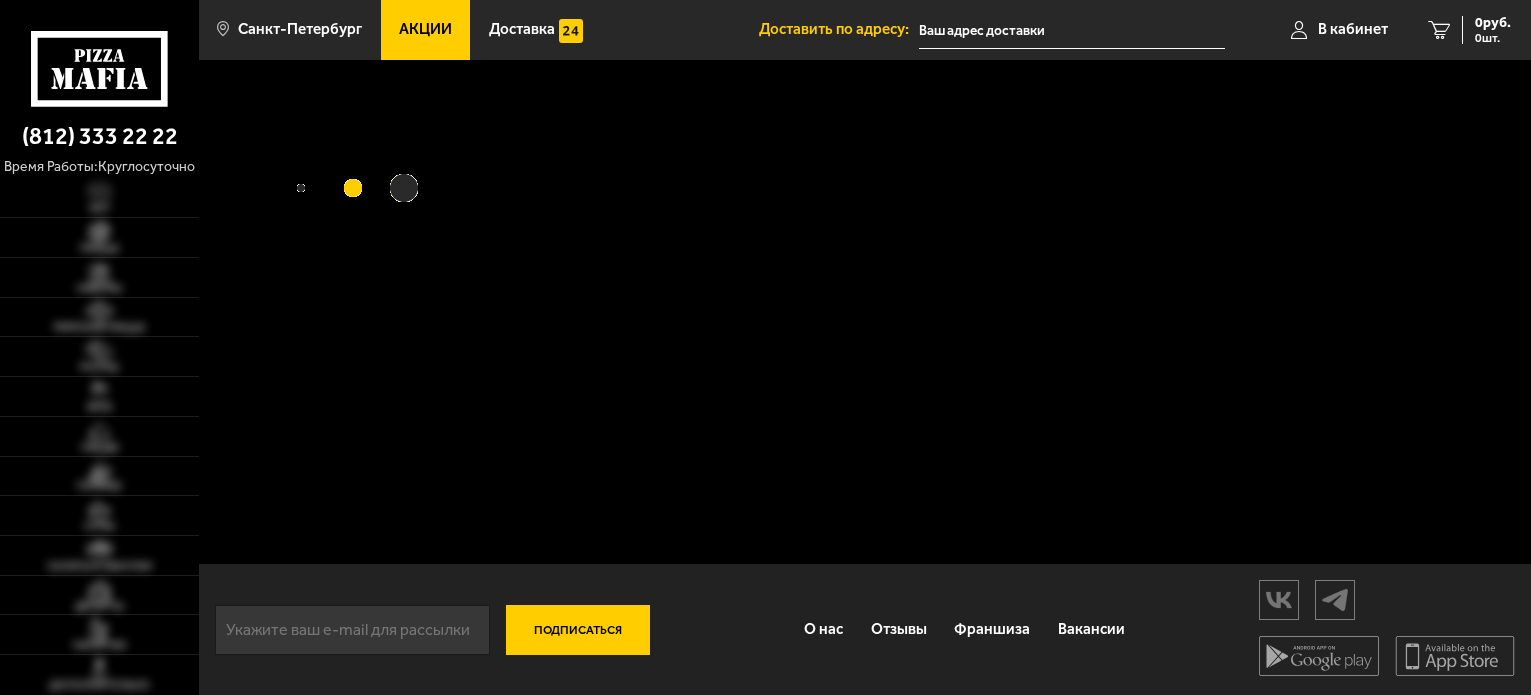 type on "[STREET], [BUILDING]" 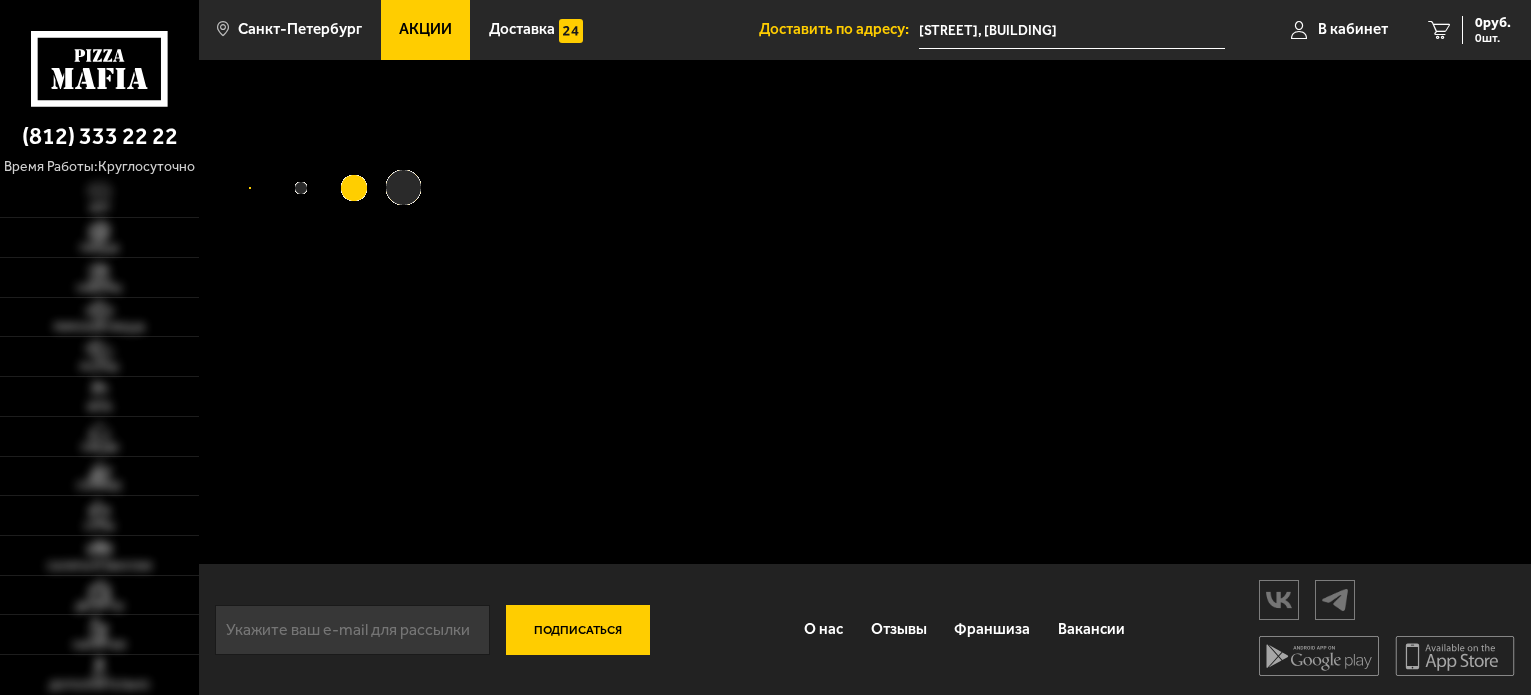scroll, scrollTop: 0, scrollLeft: 0, axis: both 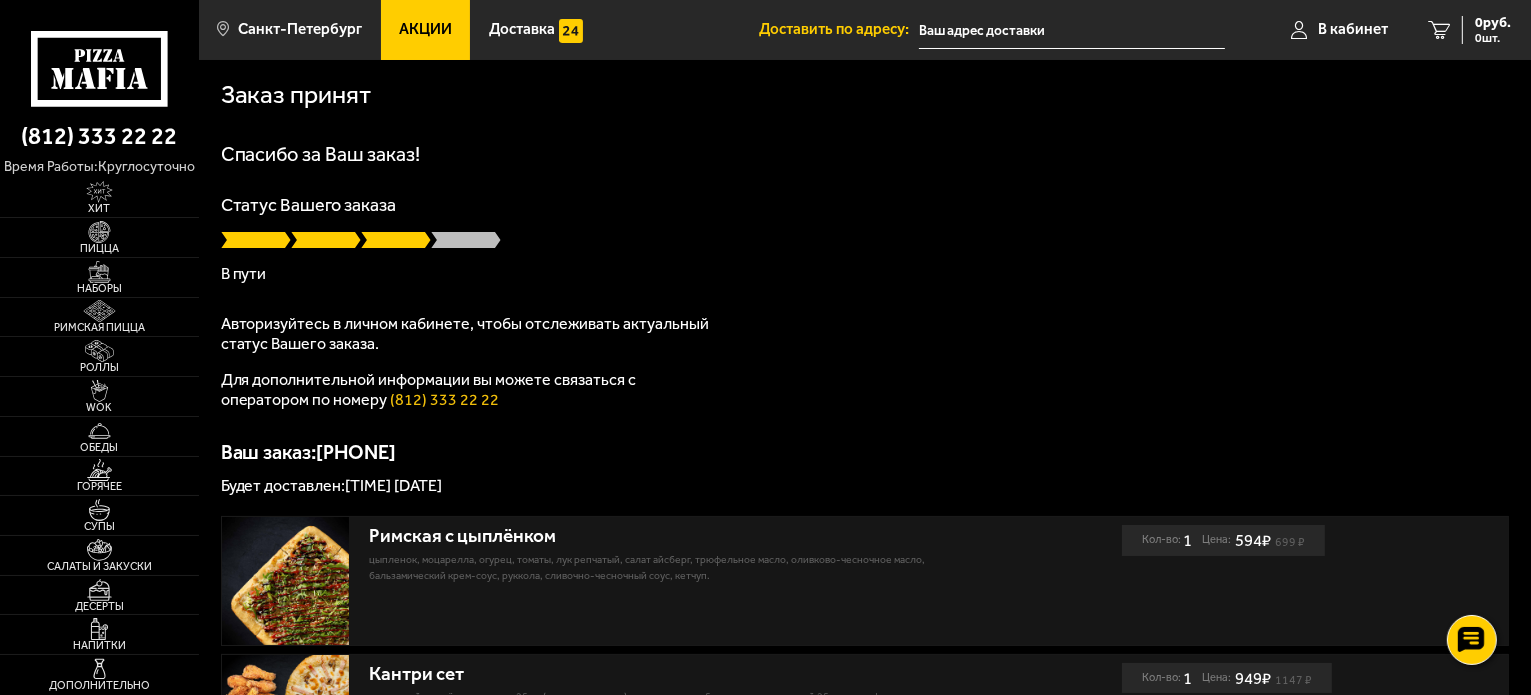 type on "[STREET], [BUILDING_NUMBER]" 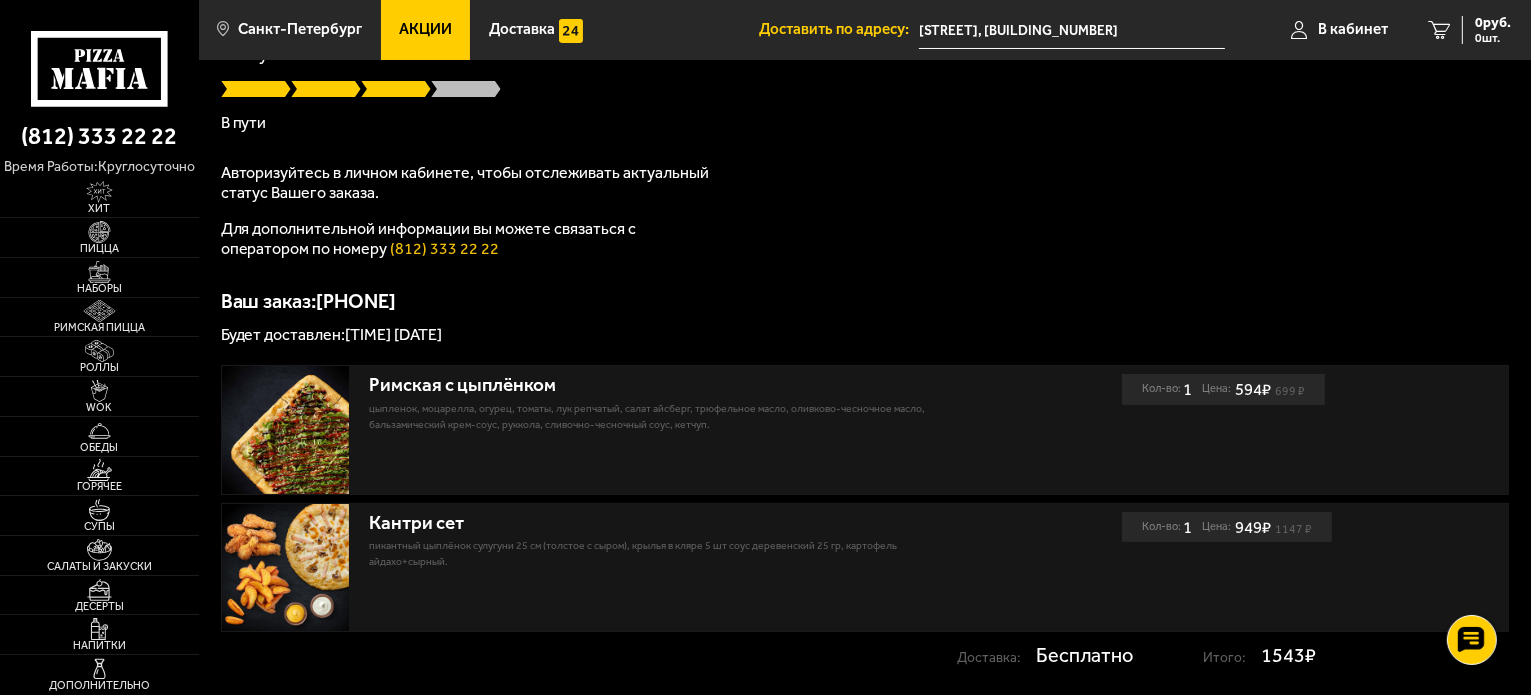 scroll, scrollTop: 153, scrollLeft: 0, axis: vertical 